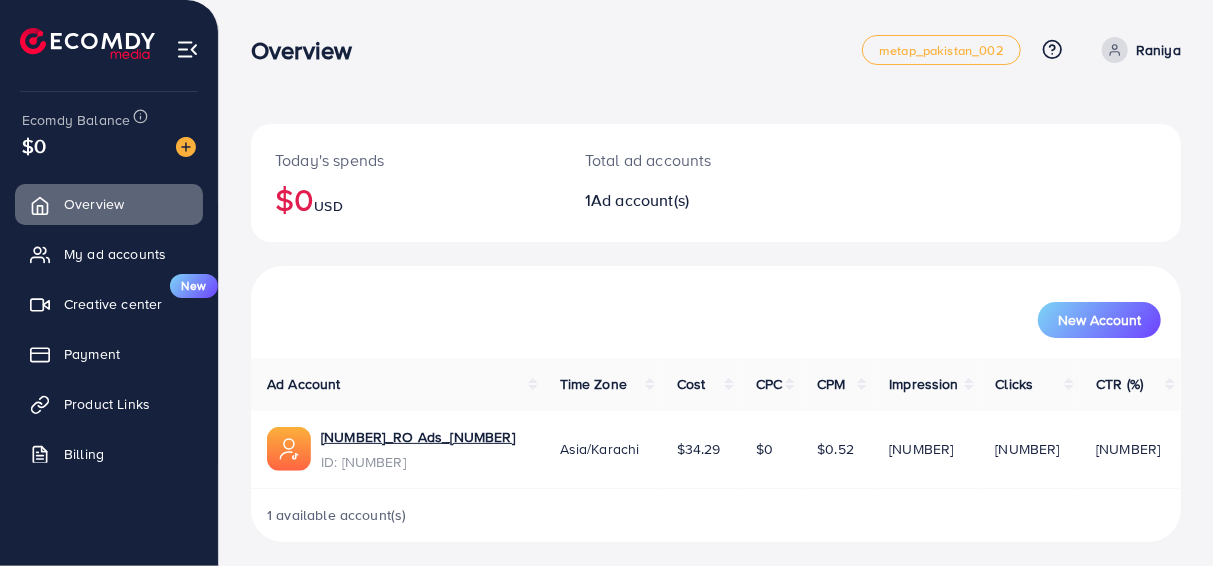 scroll, scrollTop: 7, scrollLeft: 0, axis: vertical 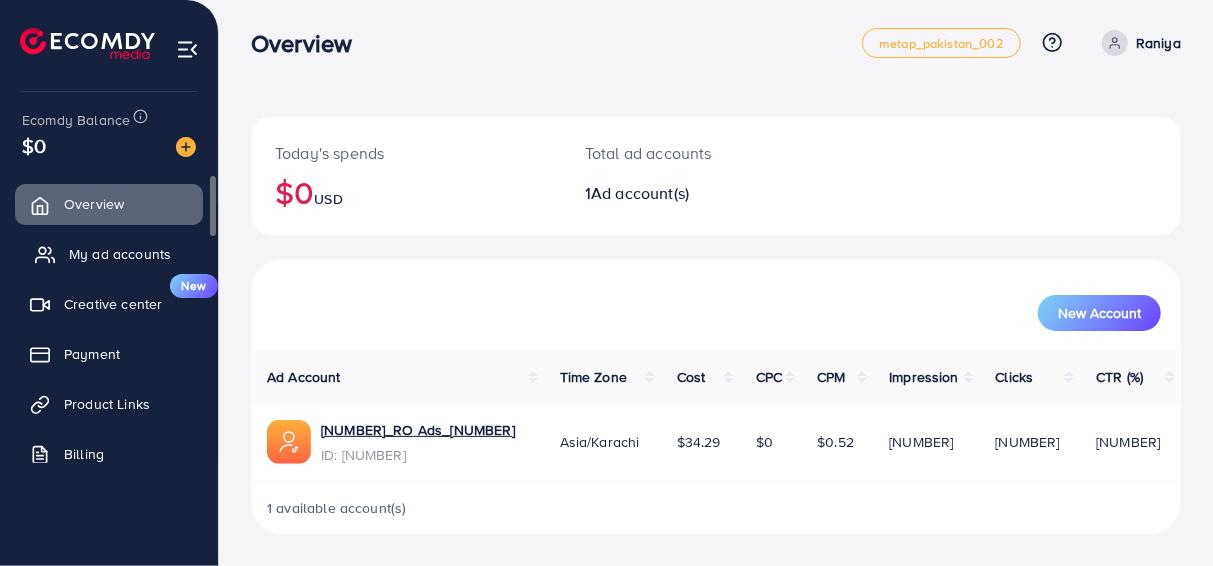 click on "My ad accounts" at bounding box center [120, 254] 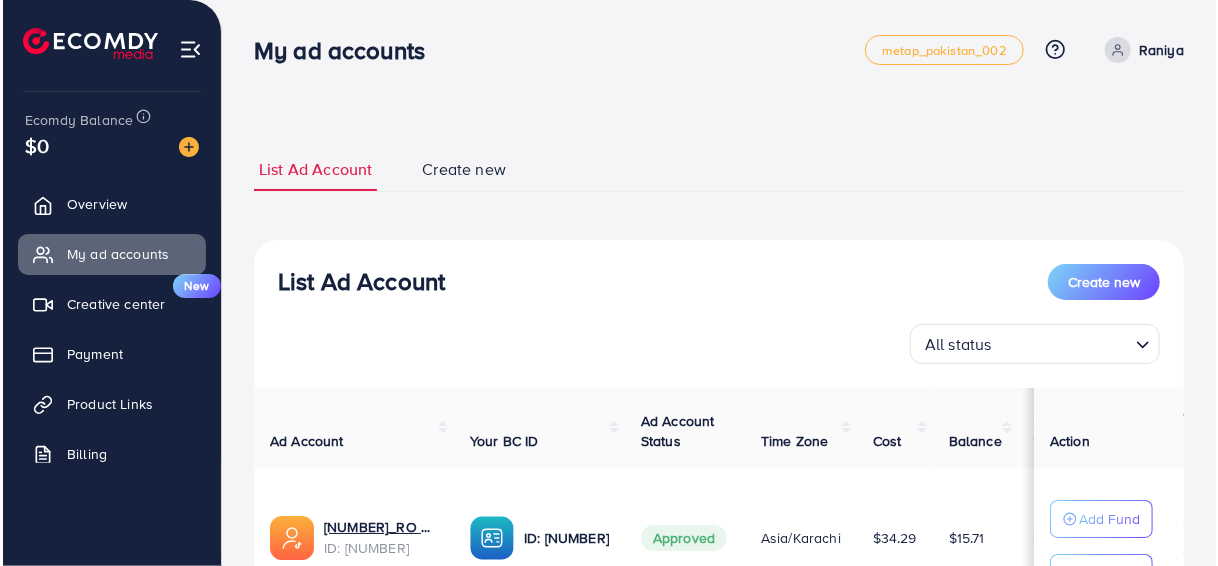 scroll, scrollTop: 189, scrollLeft: 0, axis: vertical 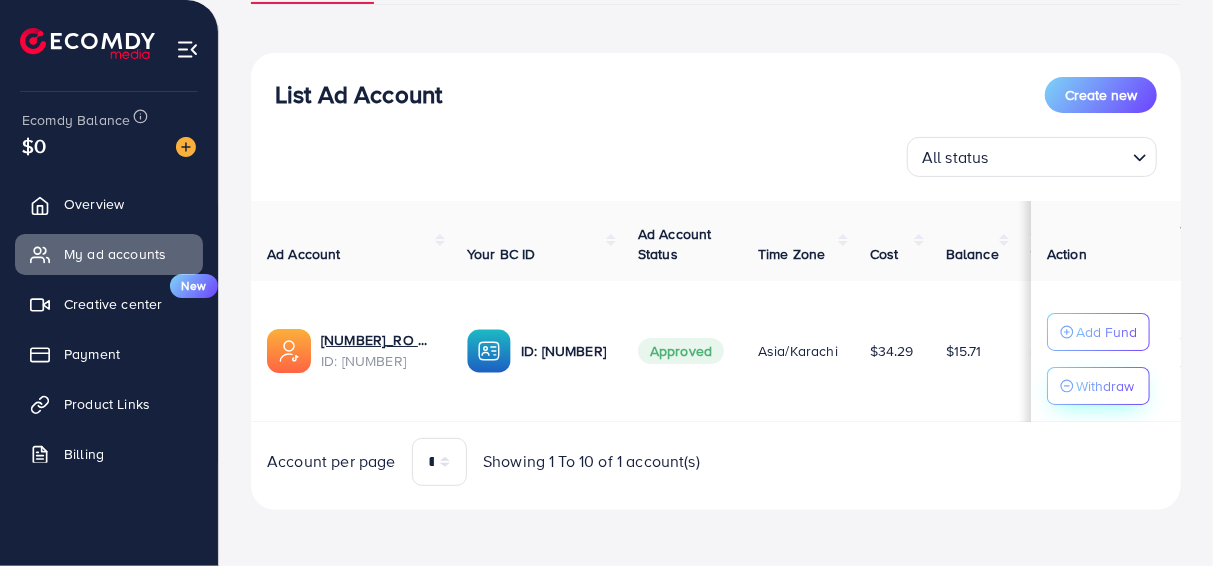 click on "Withdraw" at bounding box center (1105, 386) 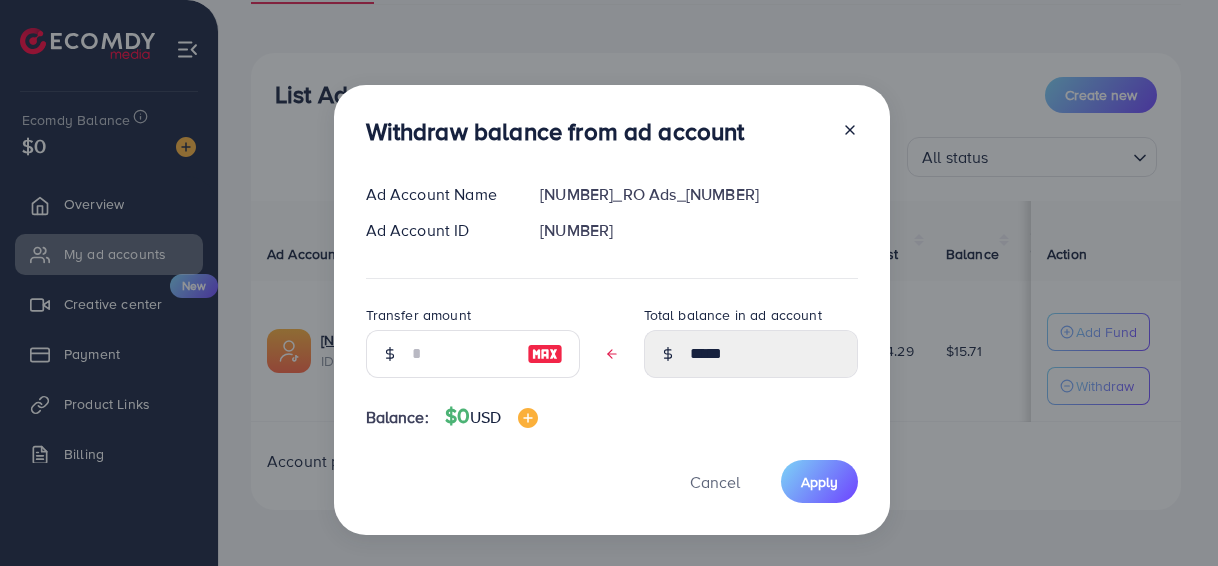 click at bounding box center (545, 354) 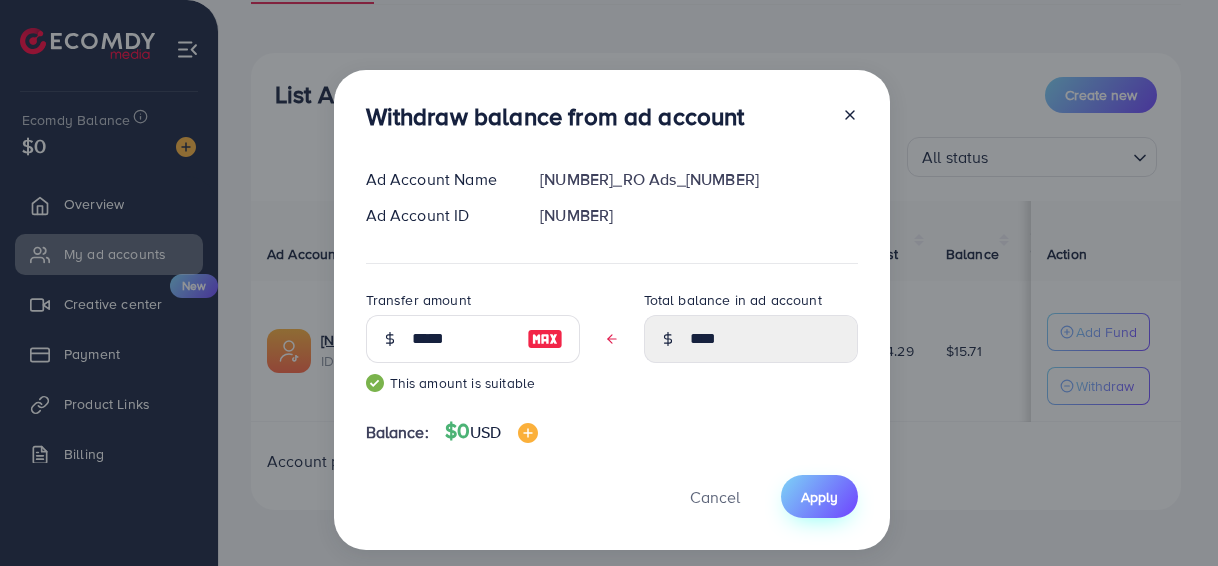 click on "Apply" at bounding box center (819, 497) 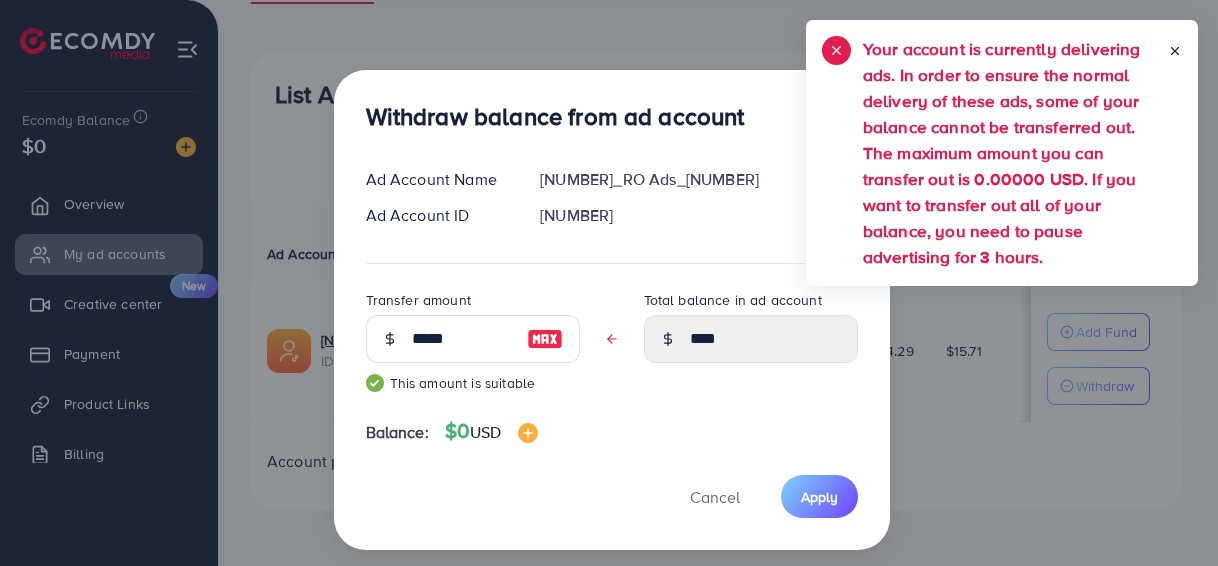 click 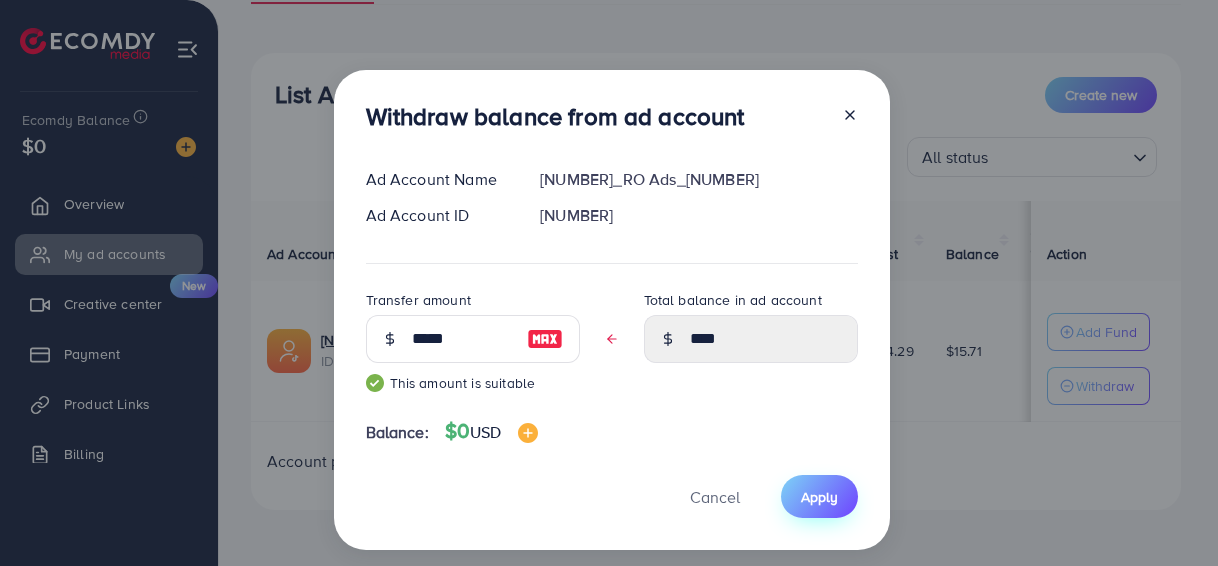 click on "Apply" at bounding box center [819, 497] 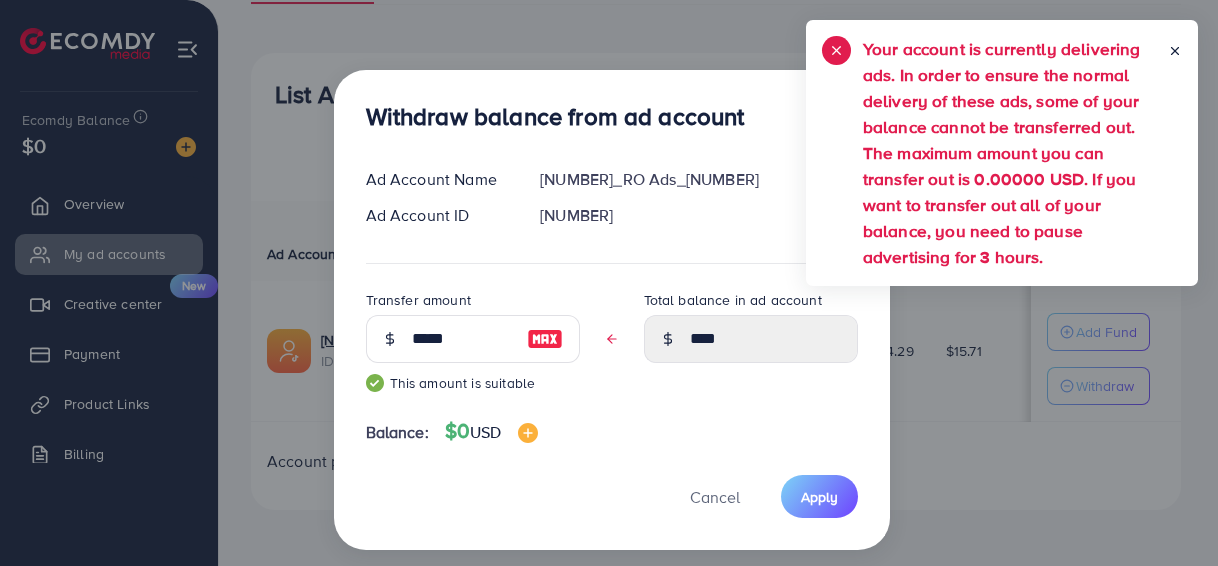 click 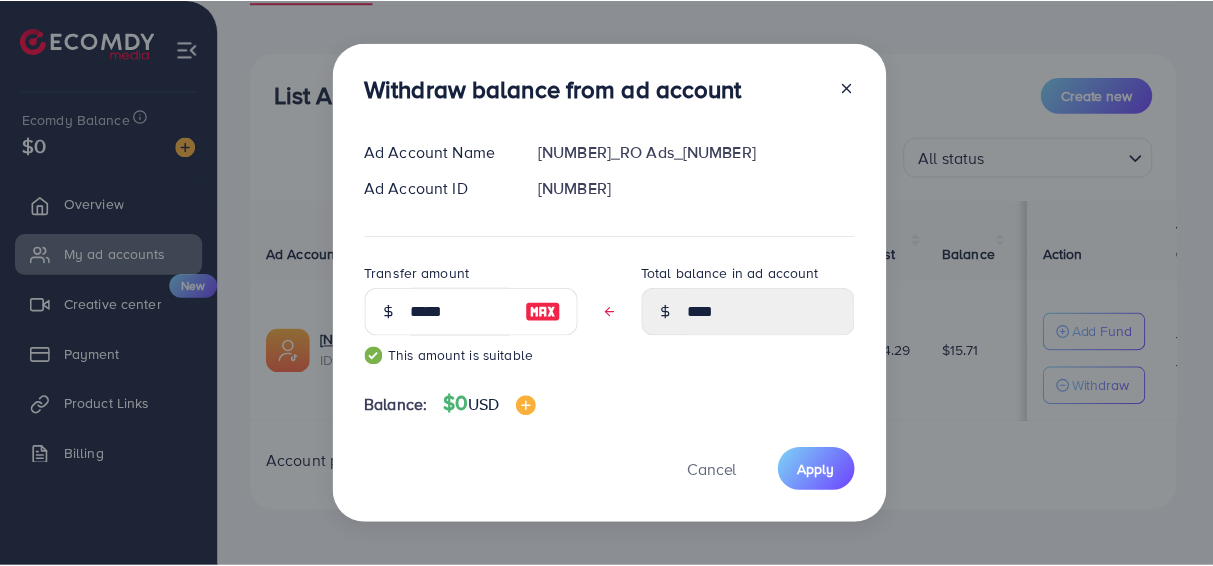 scroll, scrollTop: 0, scrollLeft: 0, axis: both 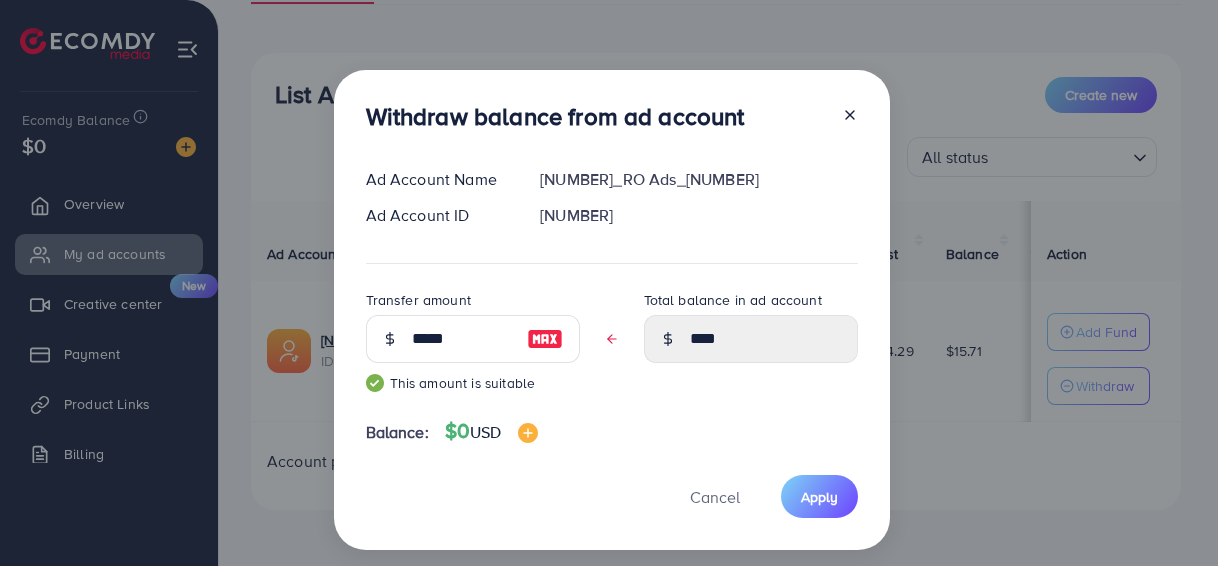 click 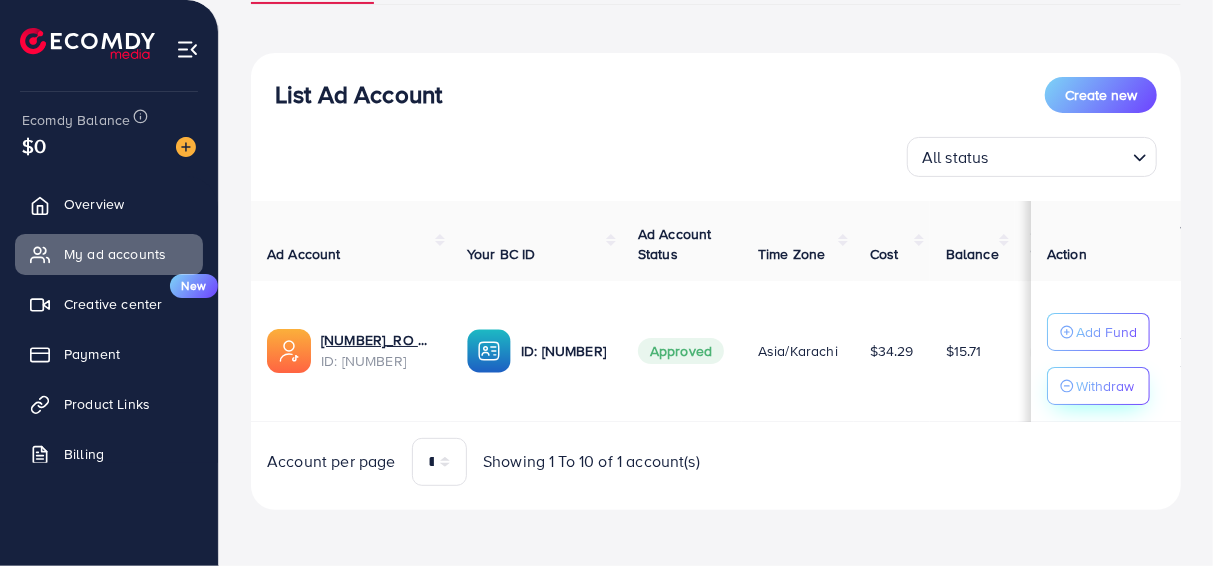 click on "Withdraw" at bounding box center [1105, 386] 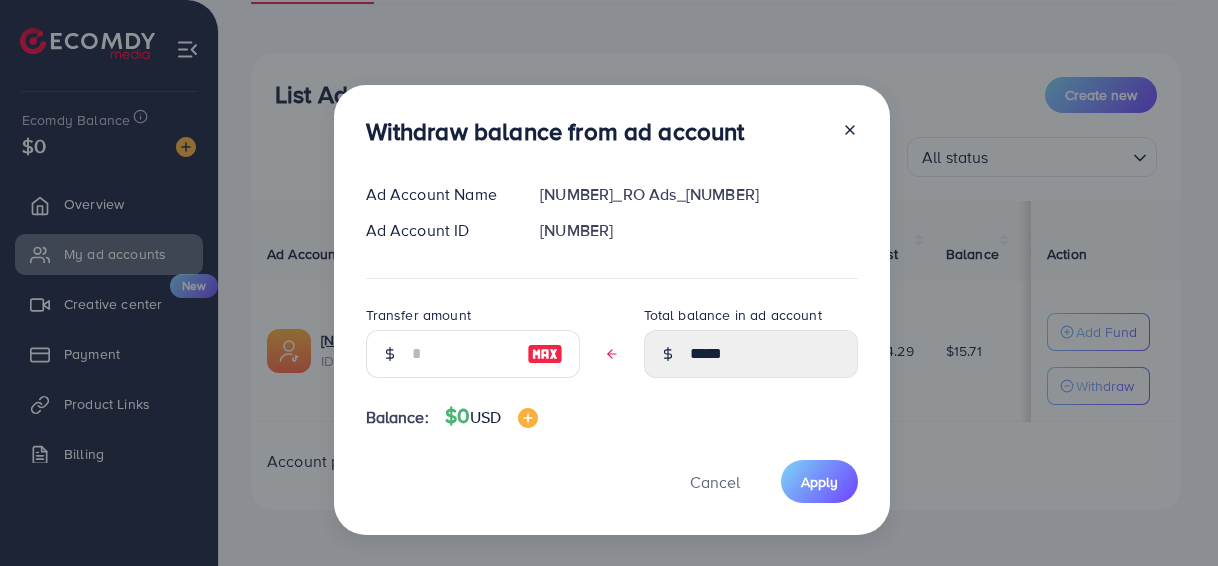 click at bounding box center (545, 354) 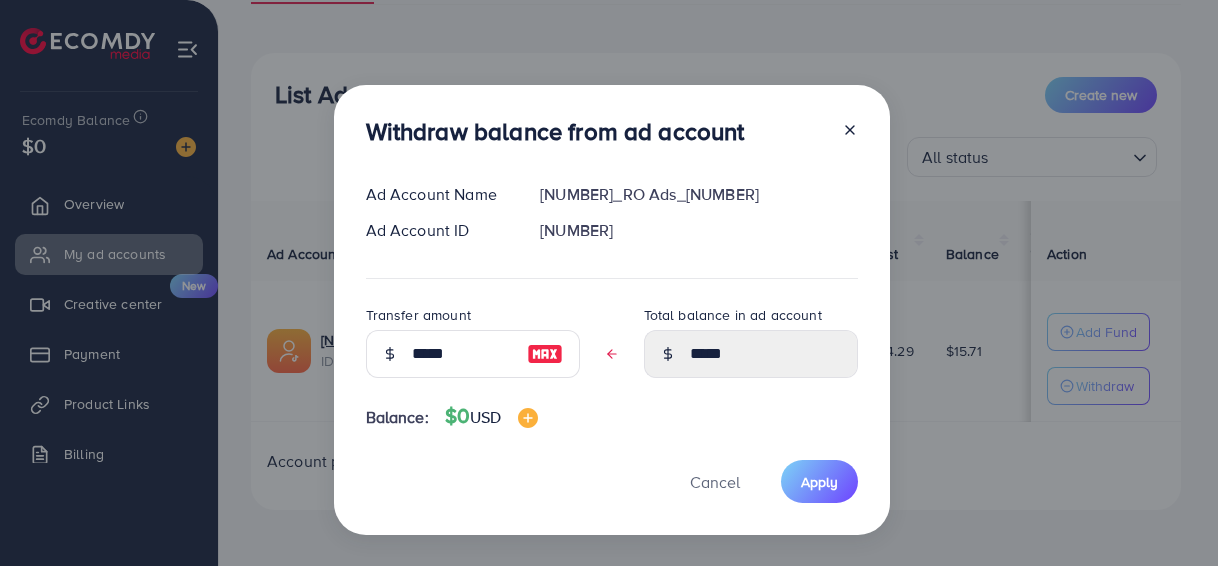type on "****" 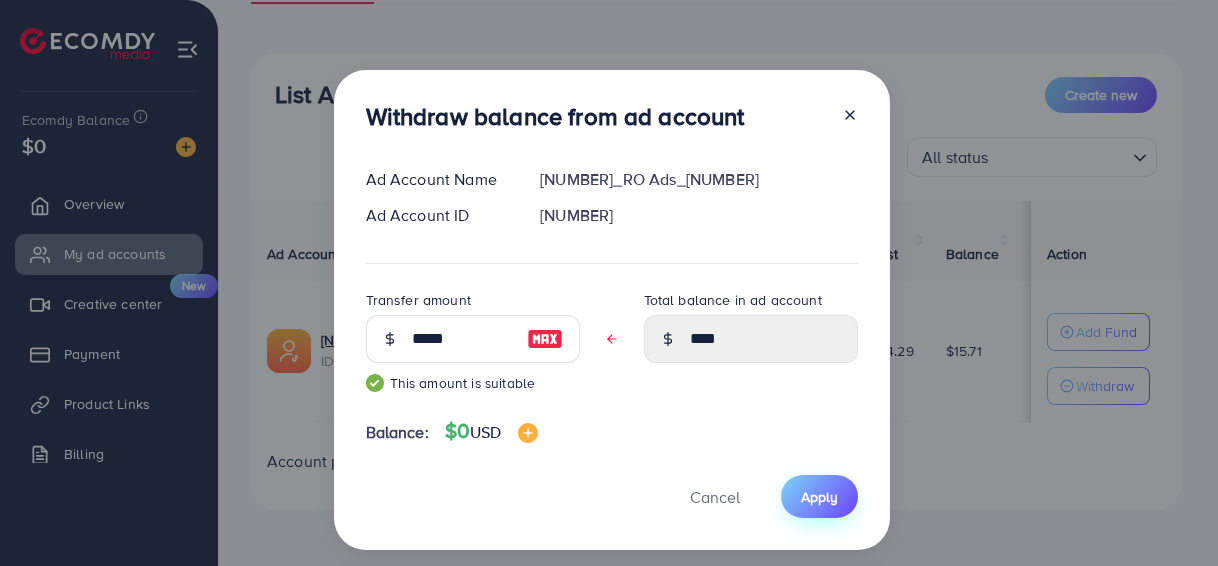 click on "Apply" at bounding box center (819, 497) 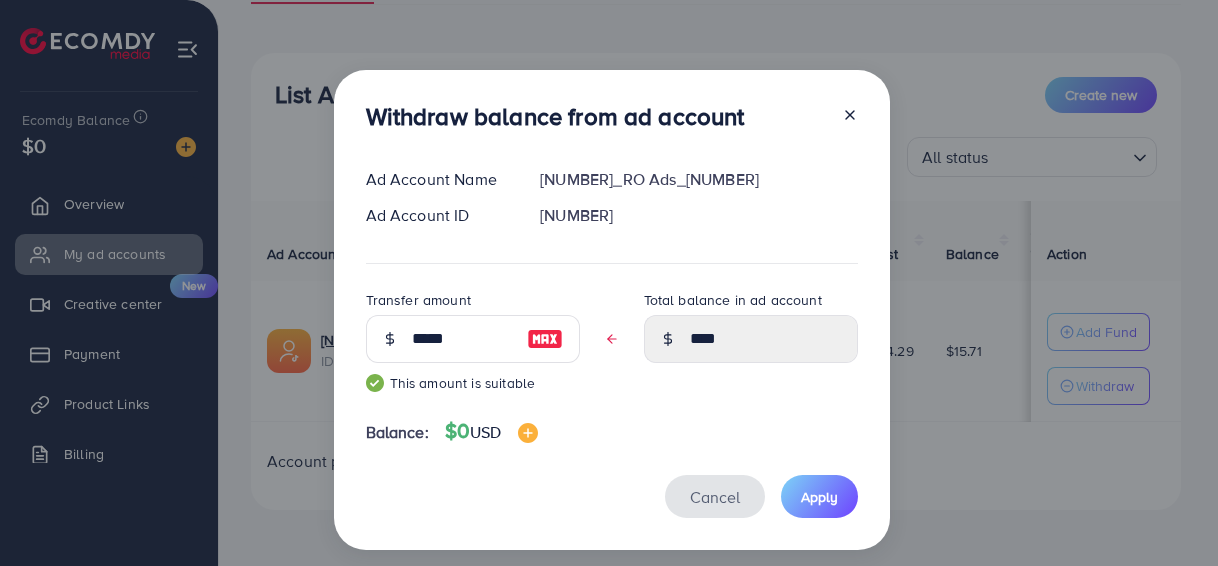 click on "Cancel" at bounding box center (715, 496) 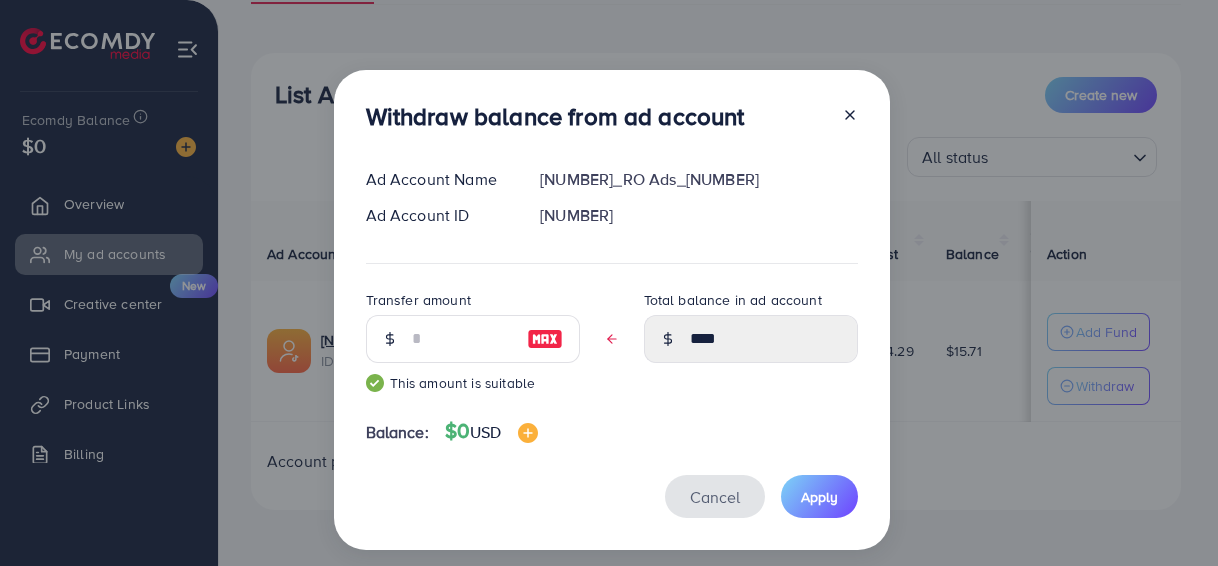 type on "*****" 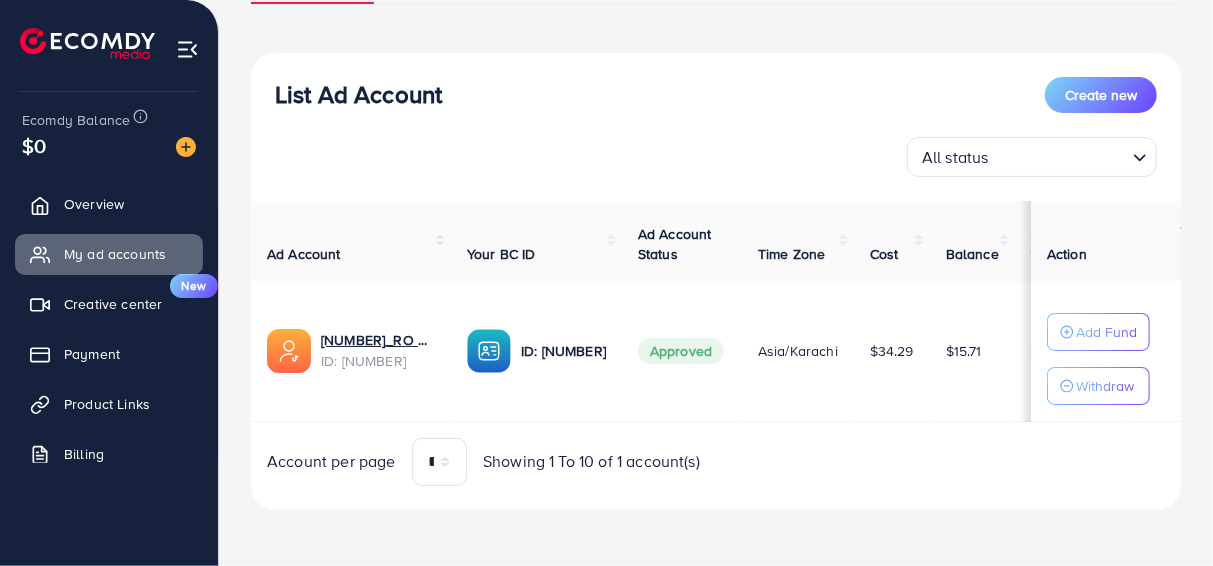 scroll, scrollTop: 0, scrollLeft: 0, axis: both 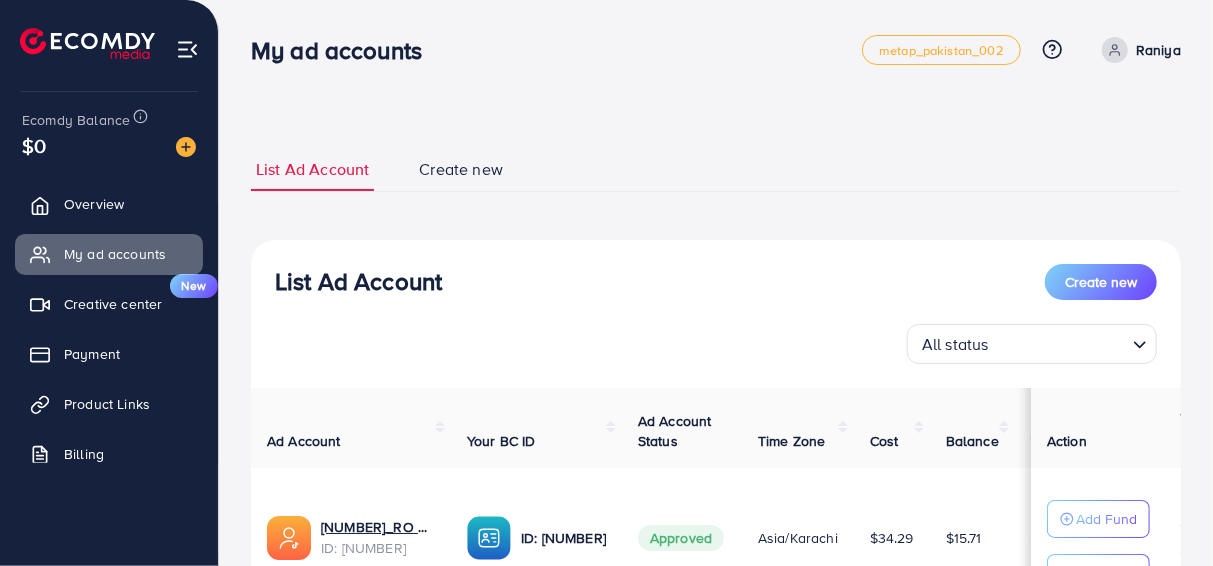 click on "Raniya" at bounding box center [1137, 50] 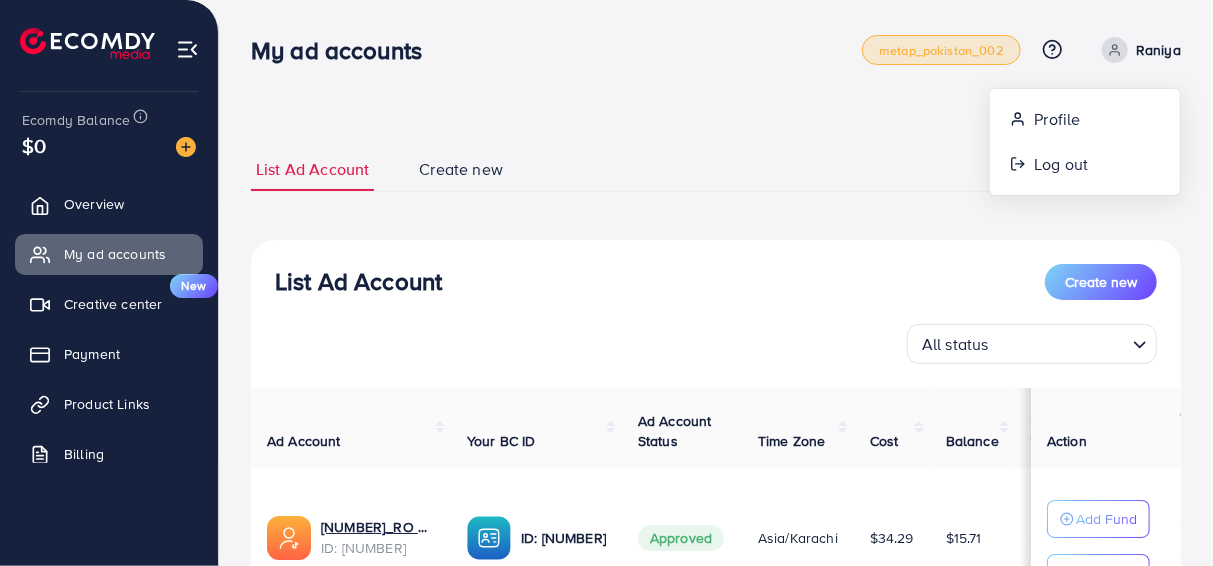 click on "metap_pakistan_002" at bounding box center [941, 50] 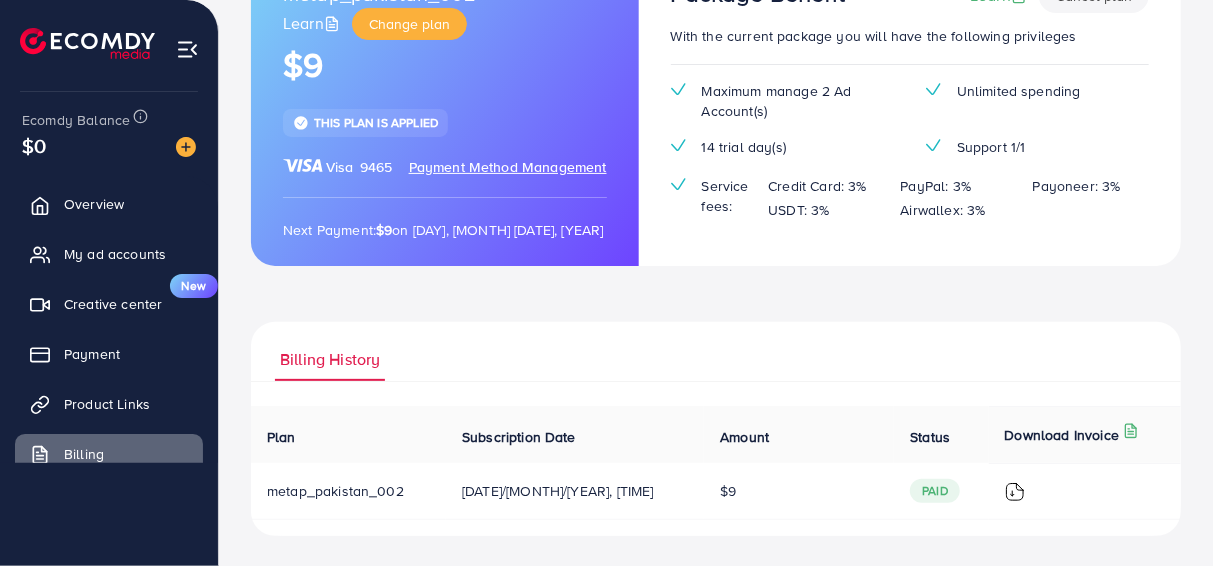 scroll, scrollTop: 0, scrollLeft: 0, axis: both 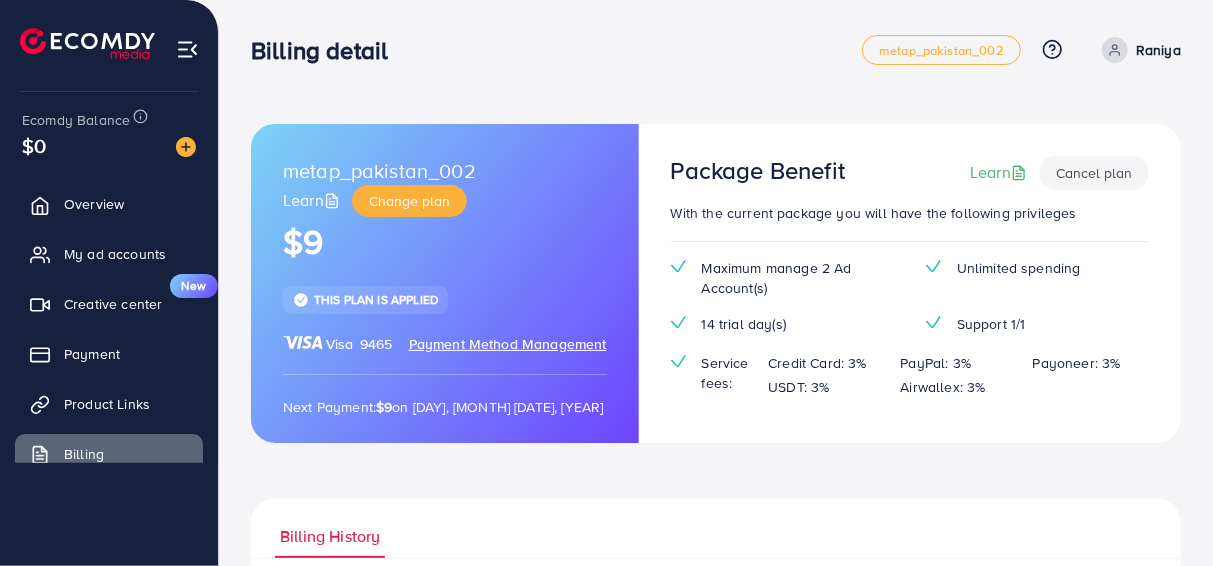 click on "Payment Method Management" at bounding box center [508, 344] 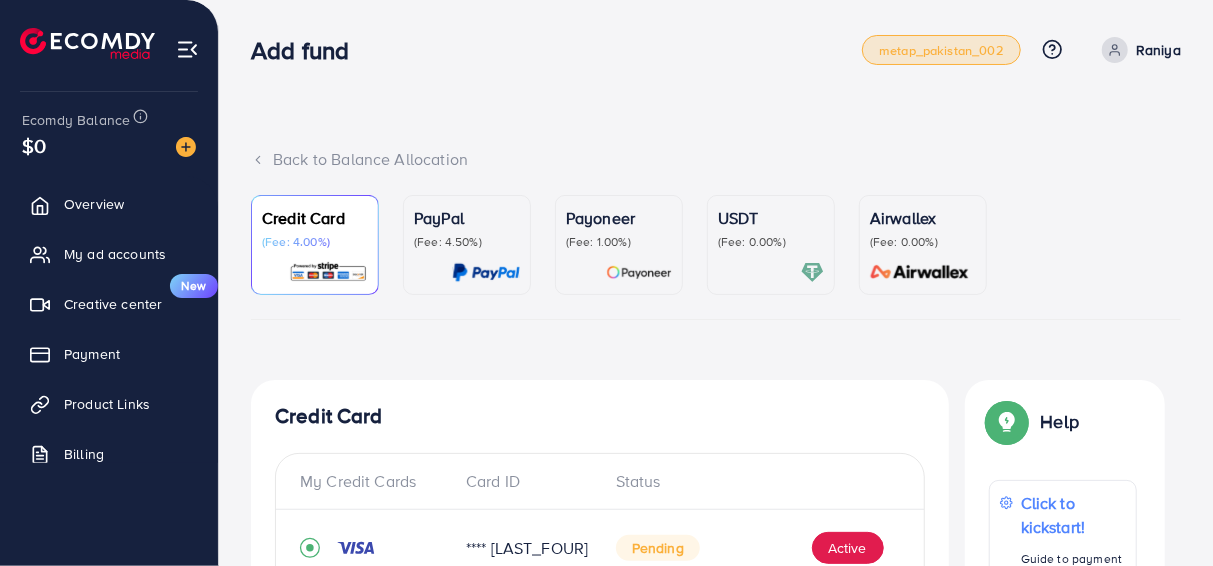 click on "metap_pakistan_002" at bounding box center [941, 50] 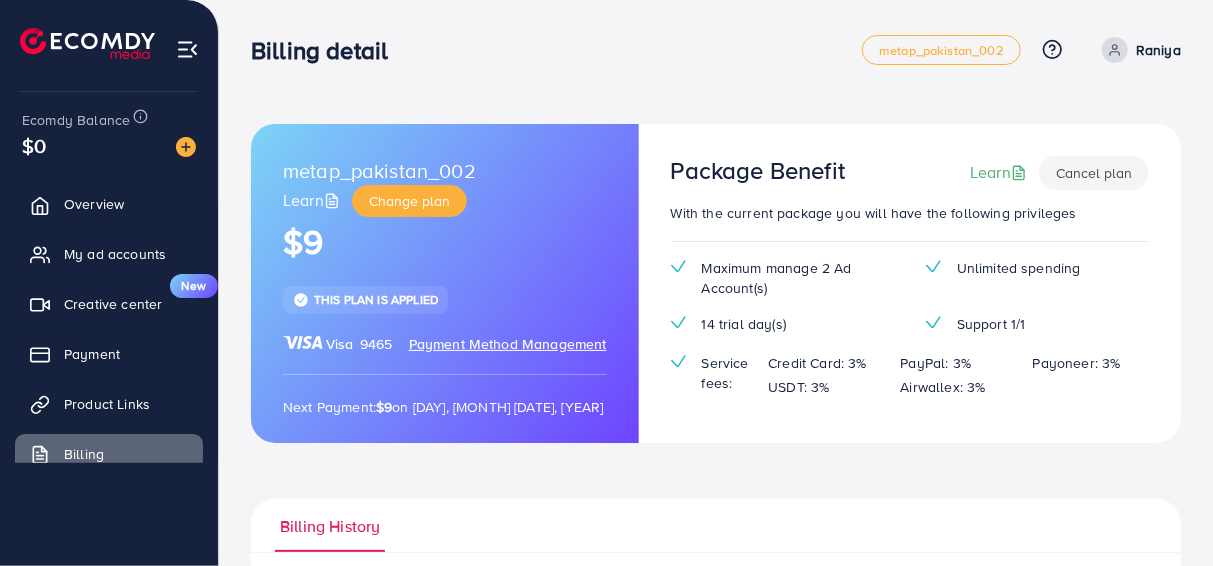 click on "Payment Method Management" at bounding box center [508, 344] 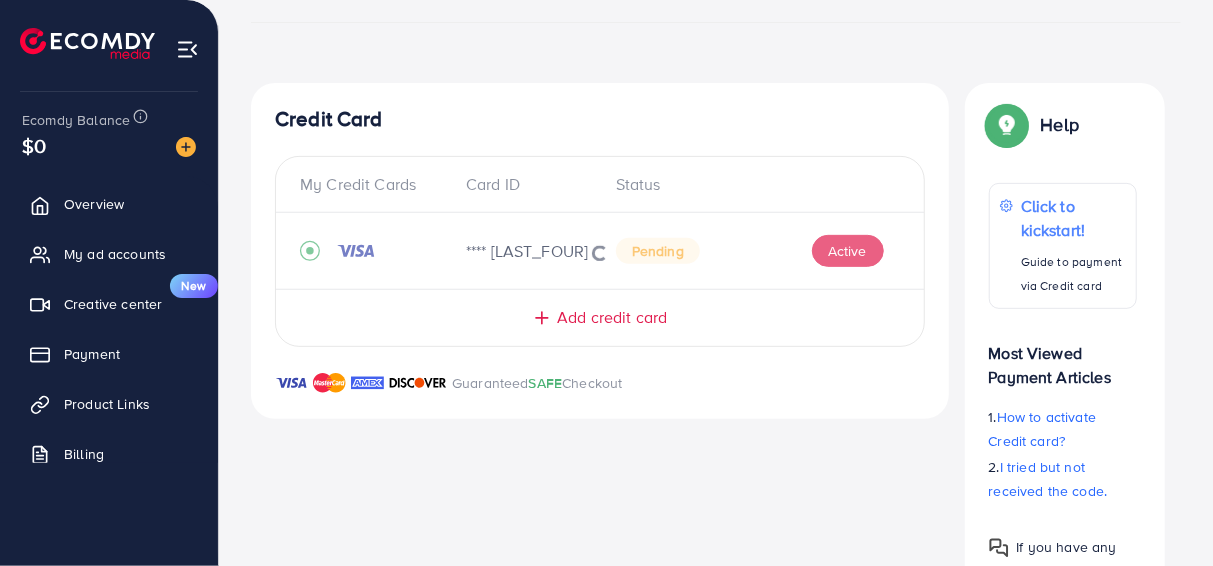 scroll, scrollTop: 298, scrollLeft: 0, axis: vertical 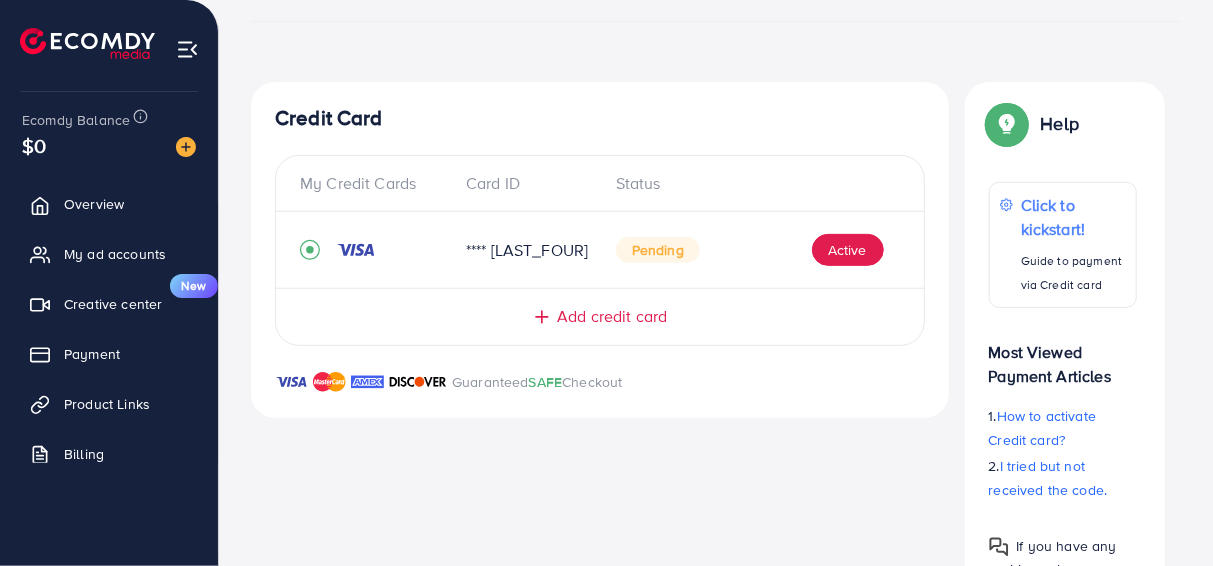 click on "Add credit card" at bounding box center (612, 316) 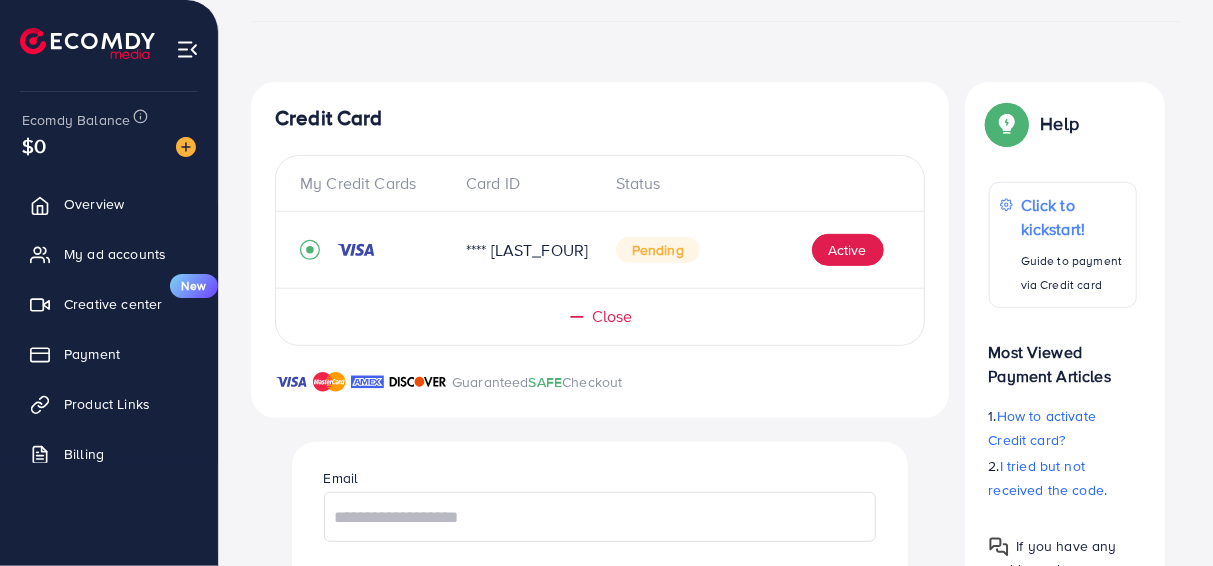 scroll, scrollTop: 572, scrollLeft: 0, axis: vertical 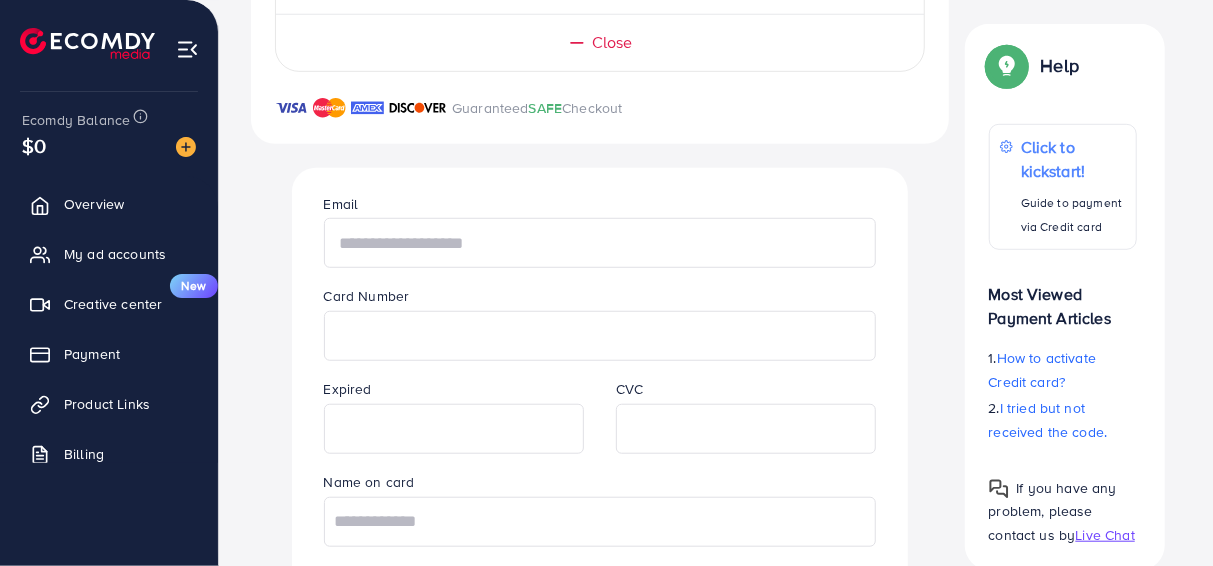 click at bounding box center [600, 243] 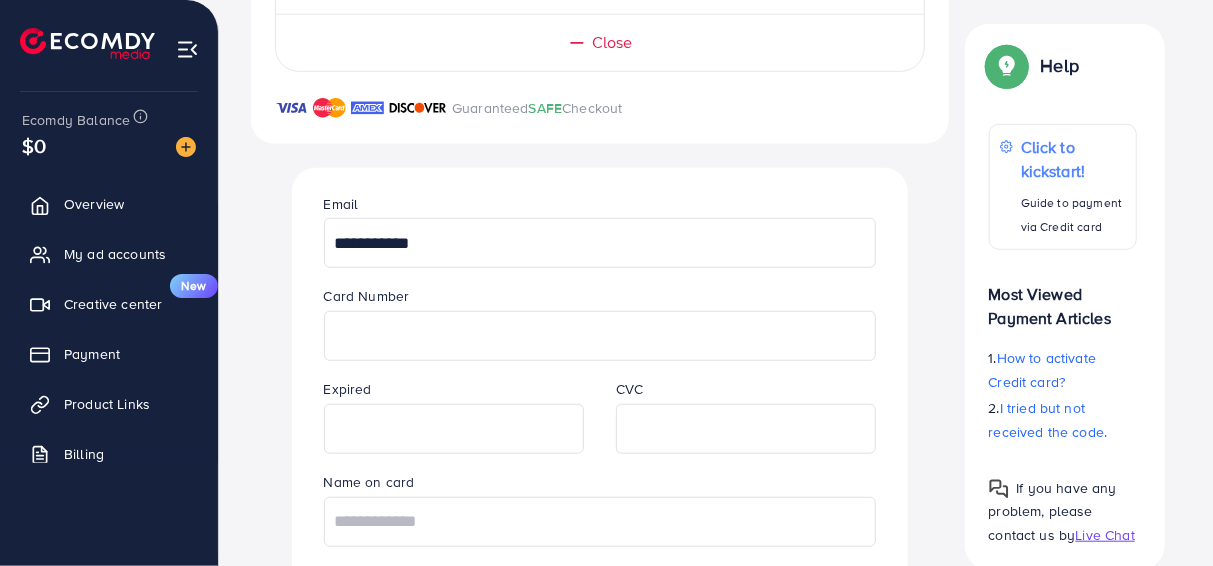 type on "**********" 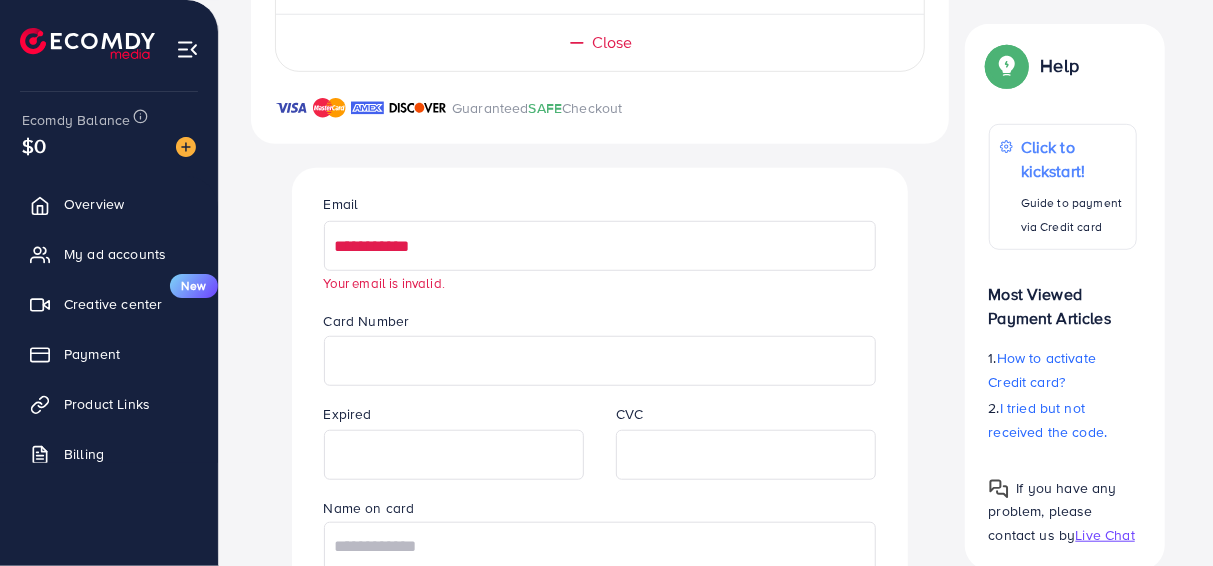 click on "**********" at bounding box center [600, 246] 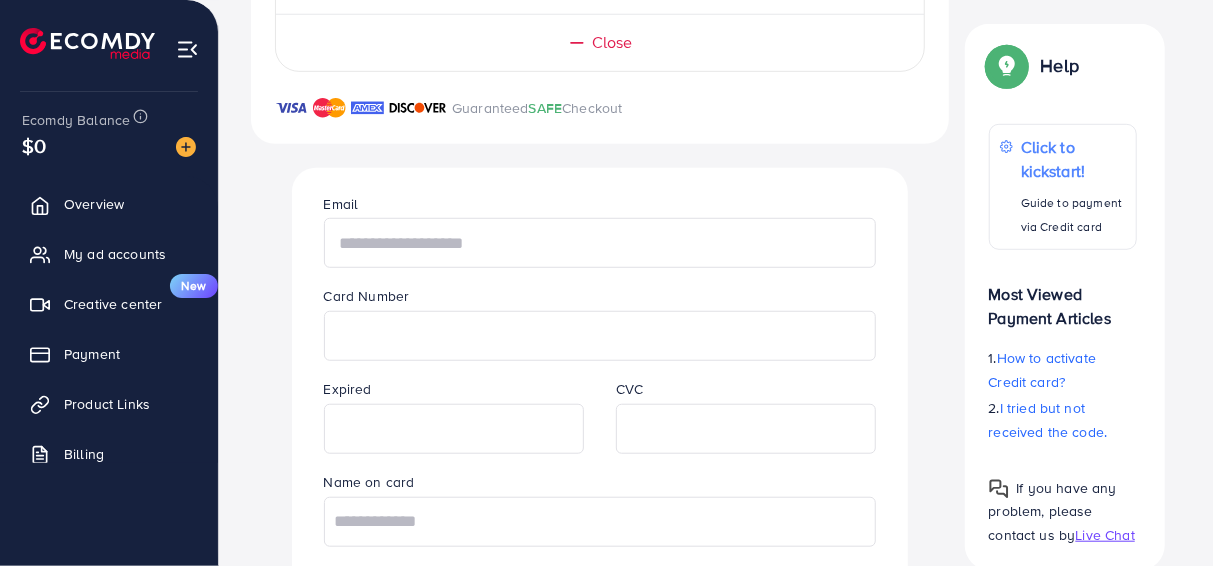 click at bounding box center (600, 243) 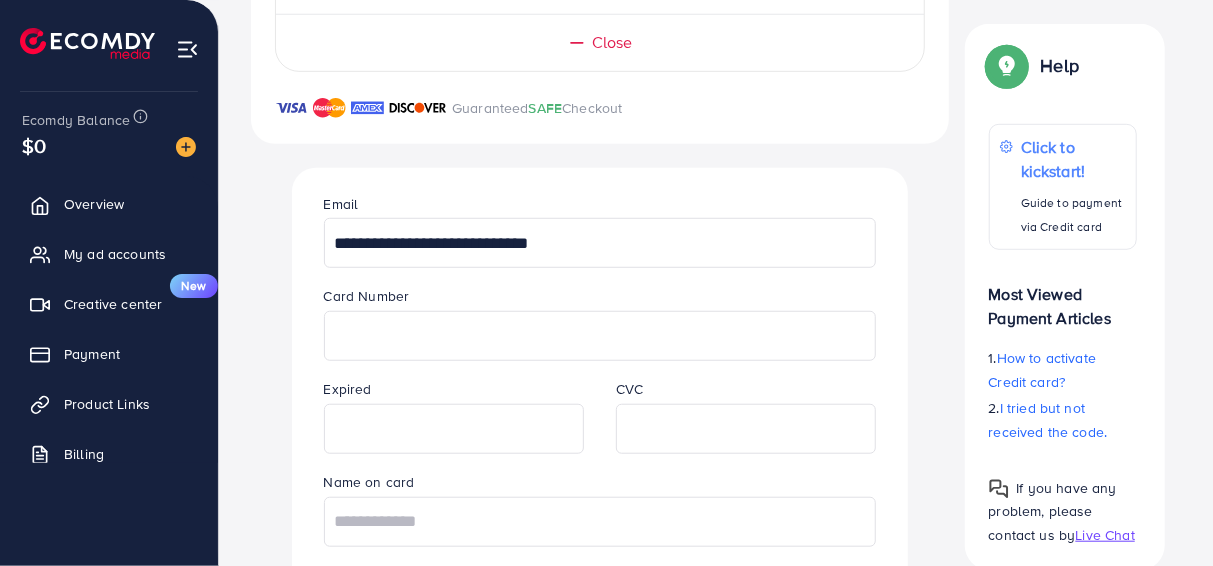 click on "**********" at bounding box center (600, 243) 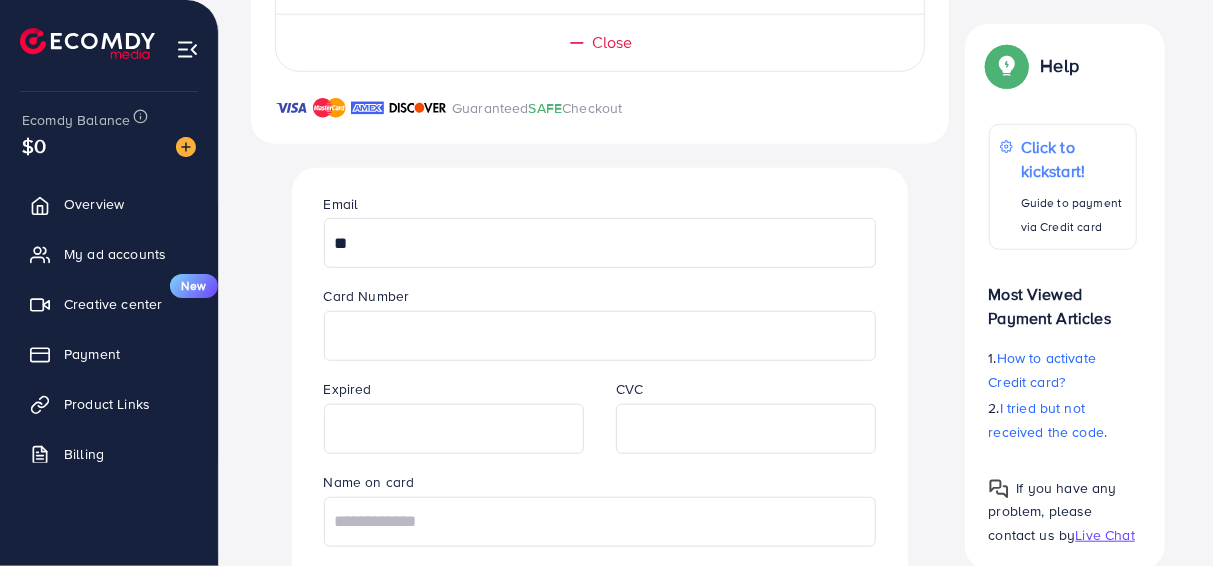 type on "*" 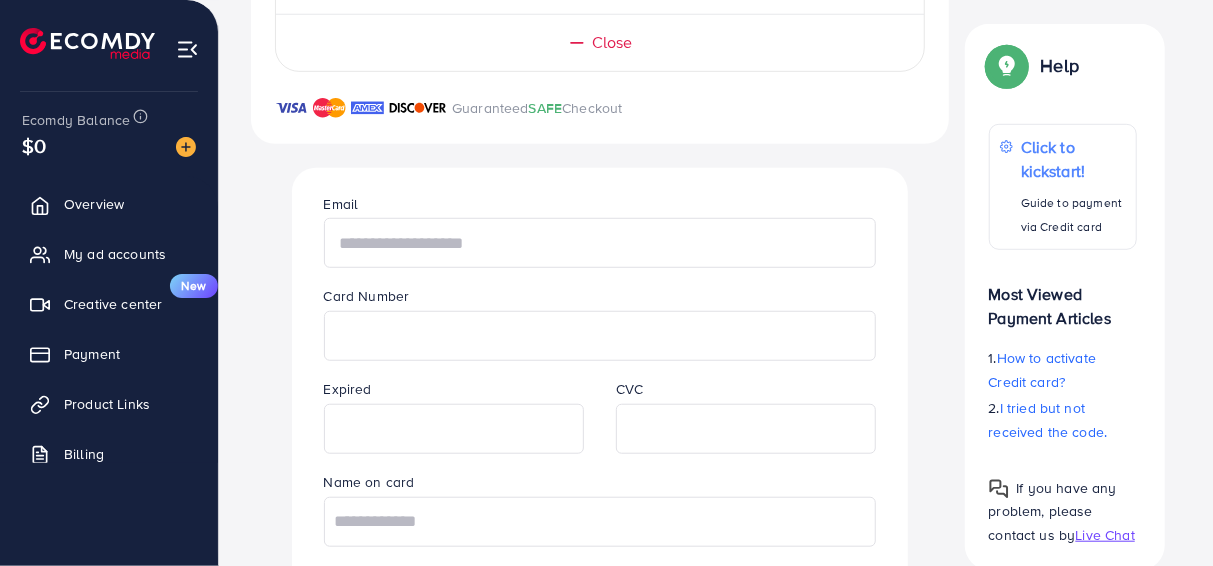 click at bounding box center [600, 243] 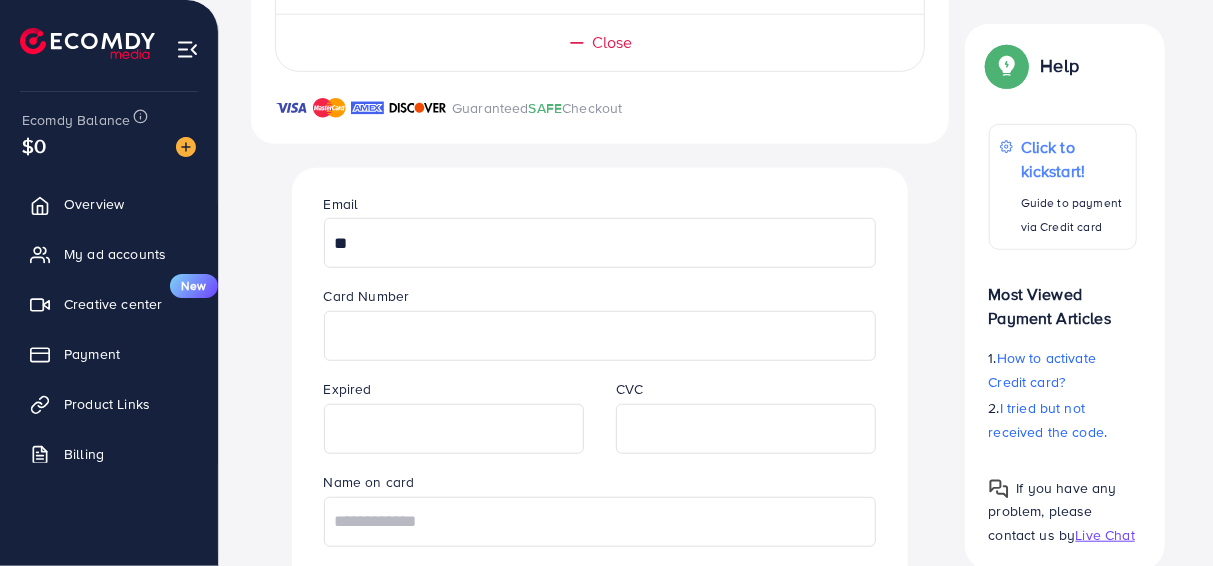type on "*" 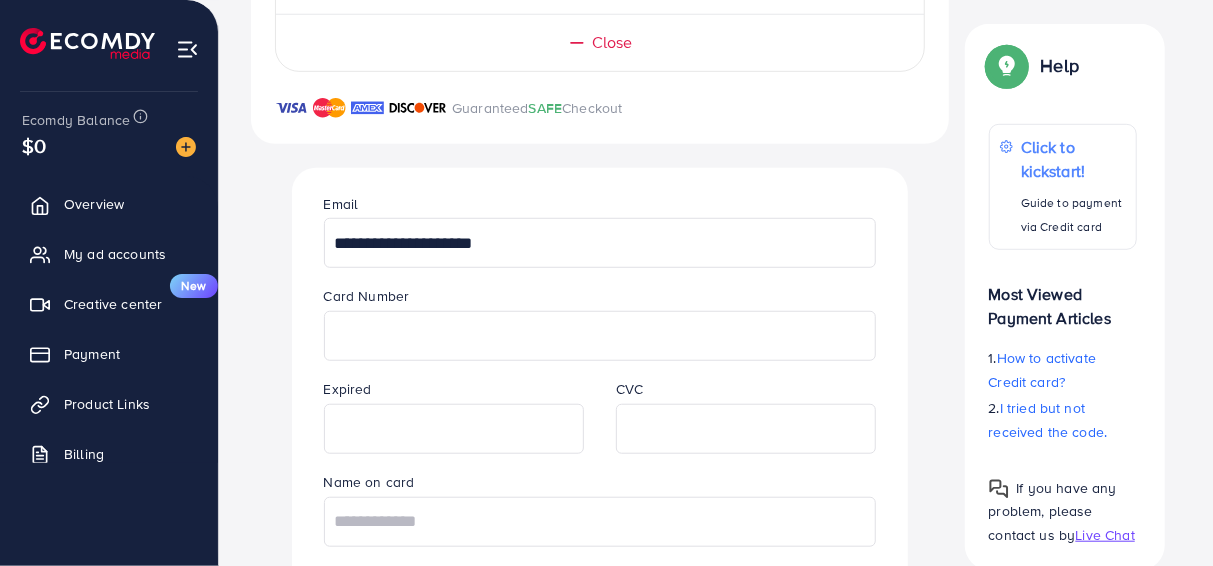 type on "**********" 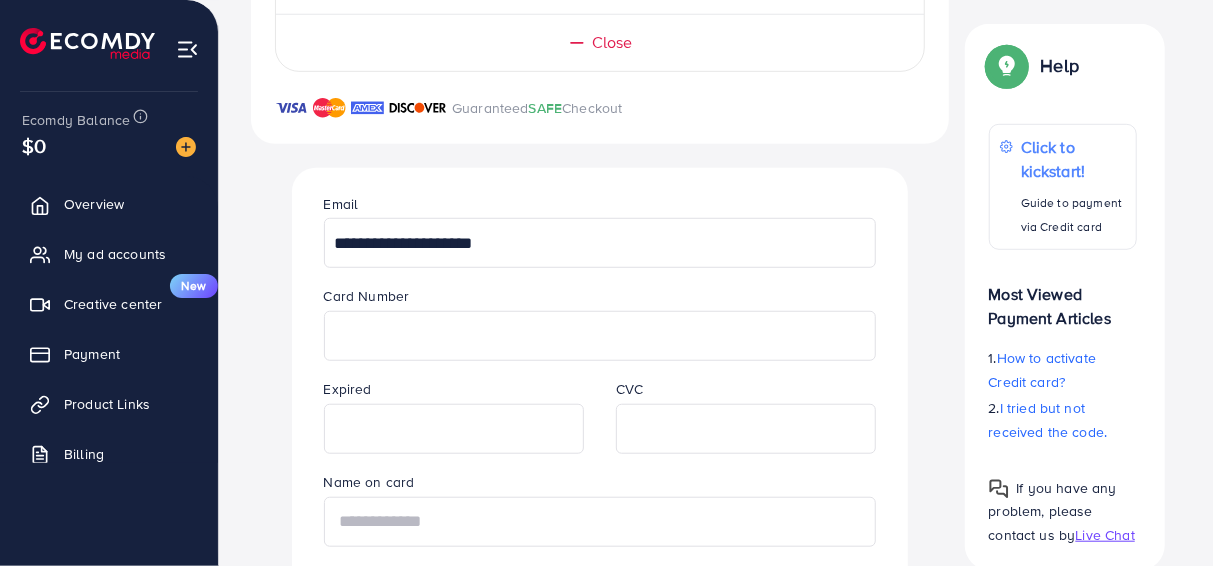 click at bounding box center [600, 522] 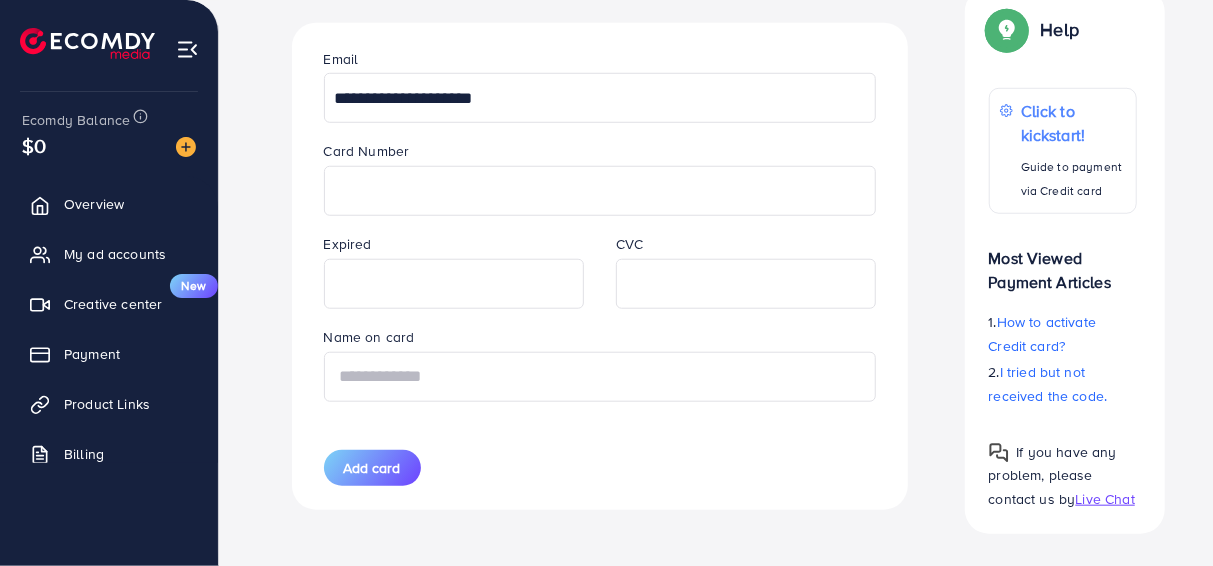 click at bounding box center (600, 377) 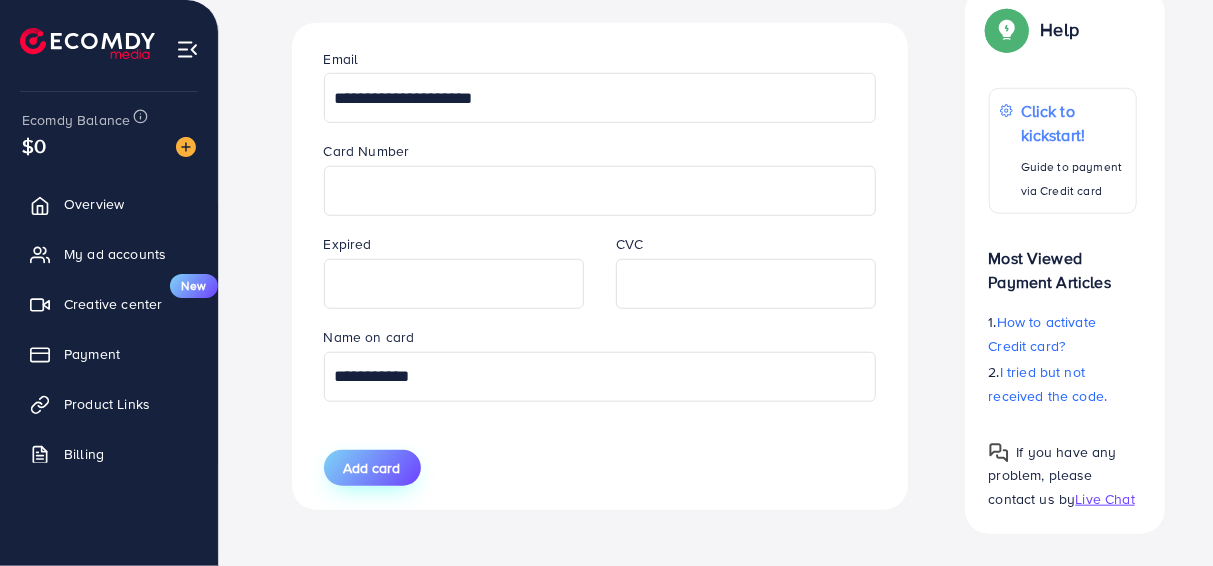 type on "**********" 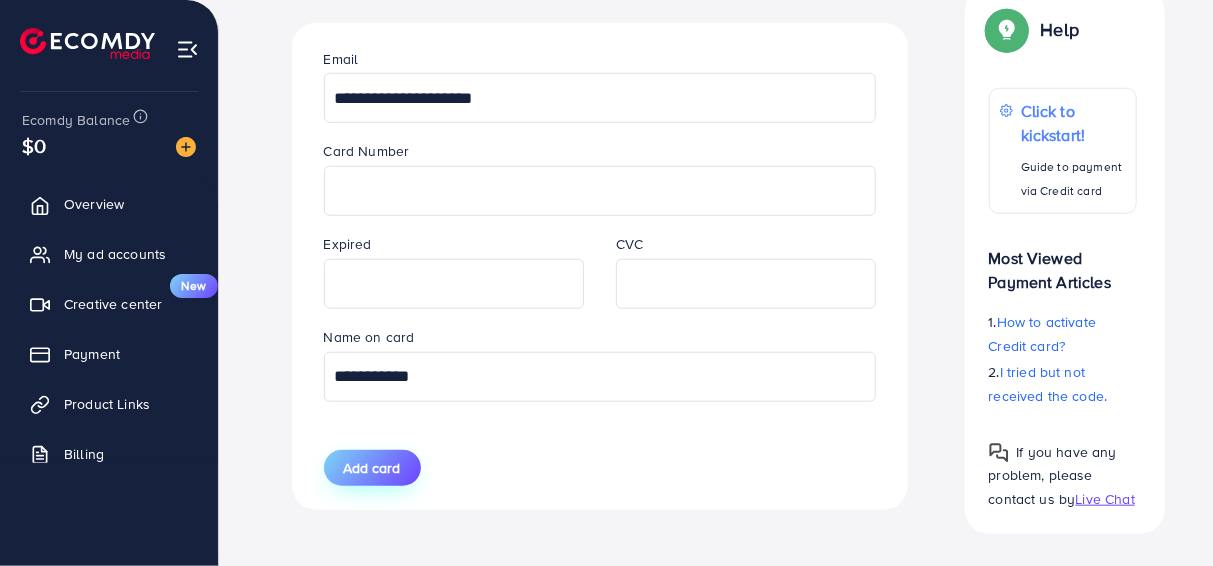 click on "Add card" at bounding box center [372, 468] 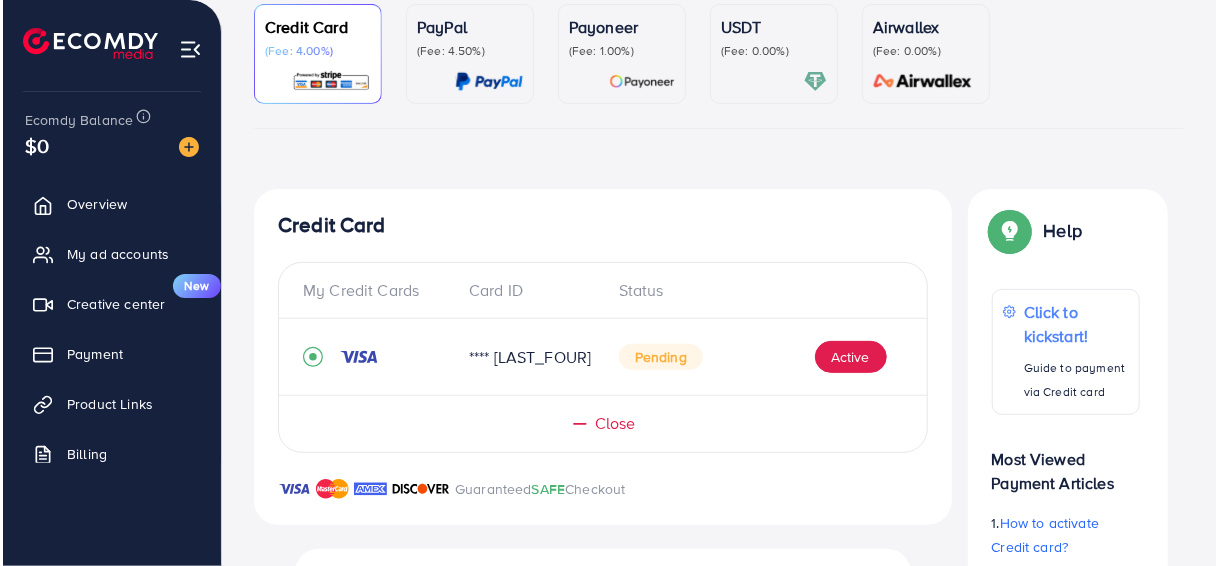 scroll, scrollTop: 220, scrollLeft: 0, axis: vertical 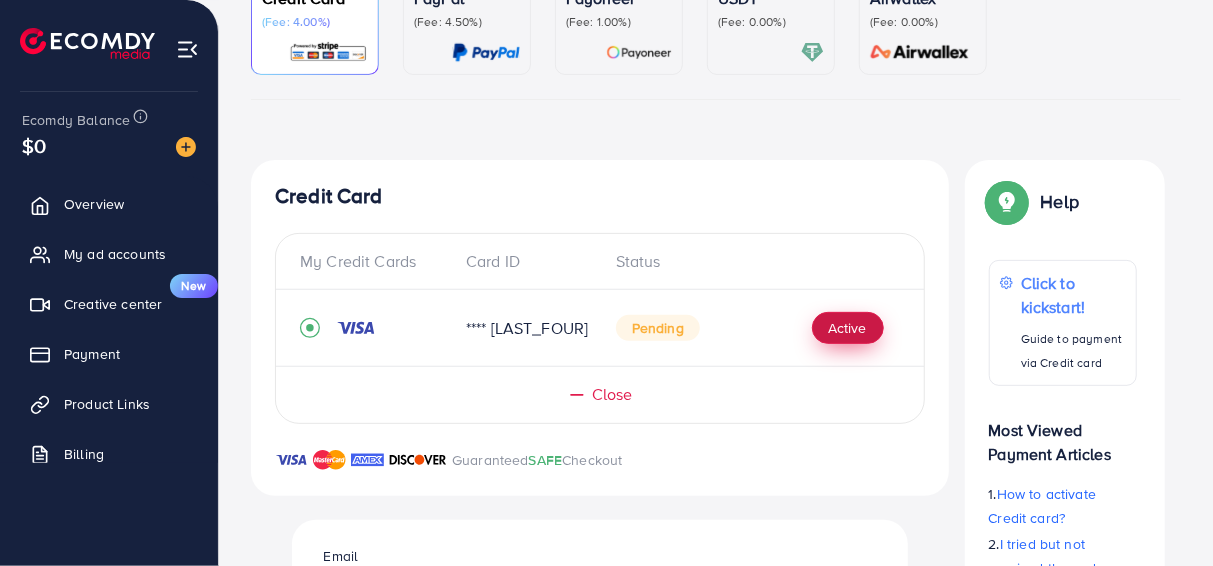 click on "Active" at bounding box center (848, 328) 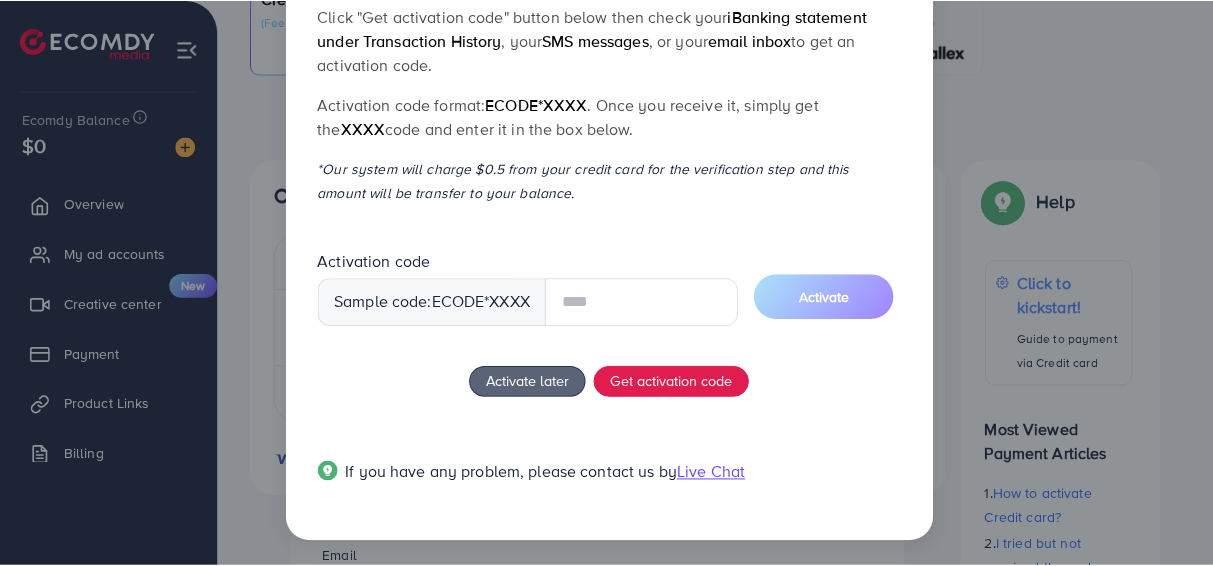 scroll, scrollTop: 151, scrollLeft: 0, axis: vertical 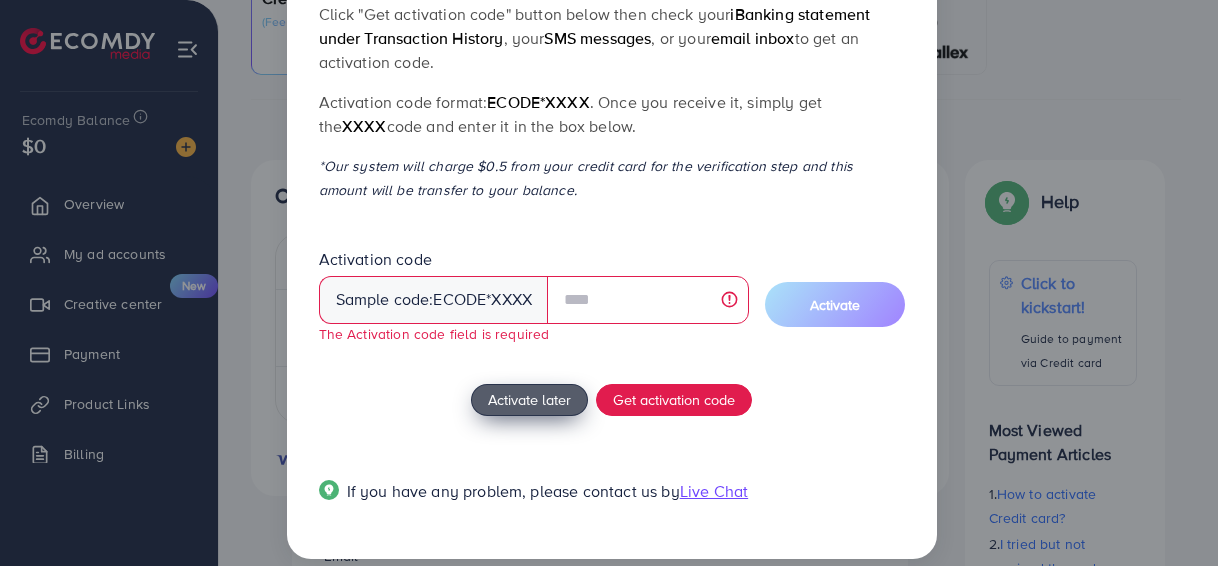click on "How to active Credit card?   Click "Get activation code" button below then check your  iBanking statement under Transaction History , your  SMS messages , or your  email inbox  to get an activation code.   Activation code format:  ecode*XXXX . Once you receive it, simply get the  XXXX  code and enter it in the box below.   *Our system will charge $0.5 from your credit card for the verification step and this amount will be transfer to your balance.   Activation code   Sample code:  ecode *XXXX  The Activation code field is required  Activate   Activate later   Get activation code   If you have any problem, please contact us by   Live Chat" at bounding box center [612, 244] 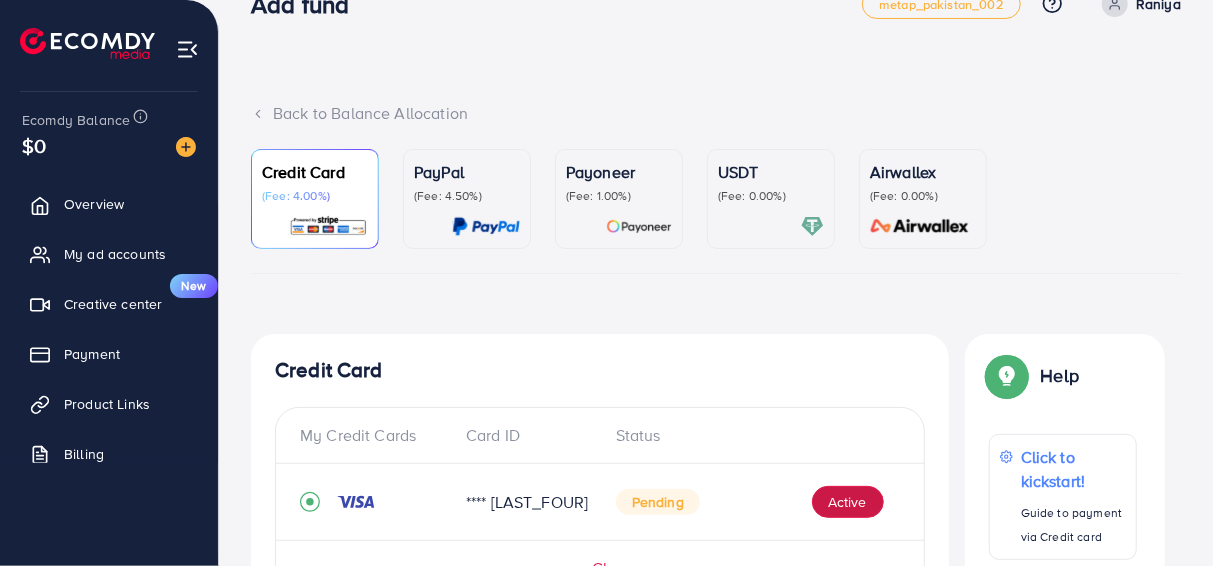 scroll, scrollTop: 0, scrollLeft: 0, axis: both 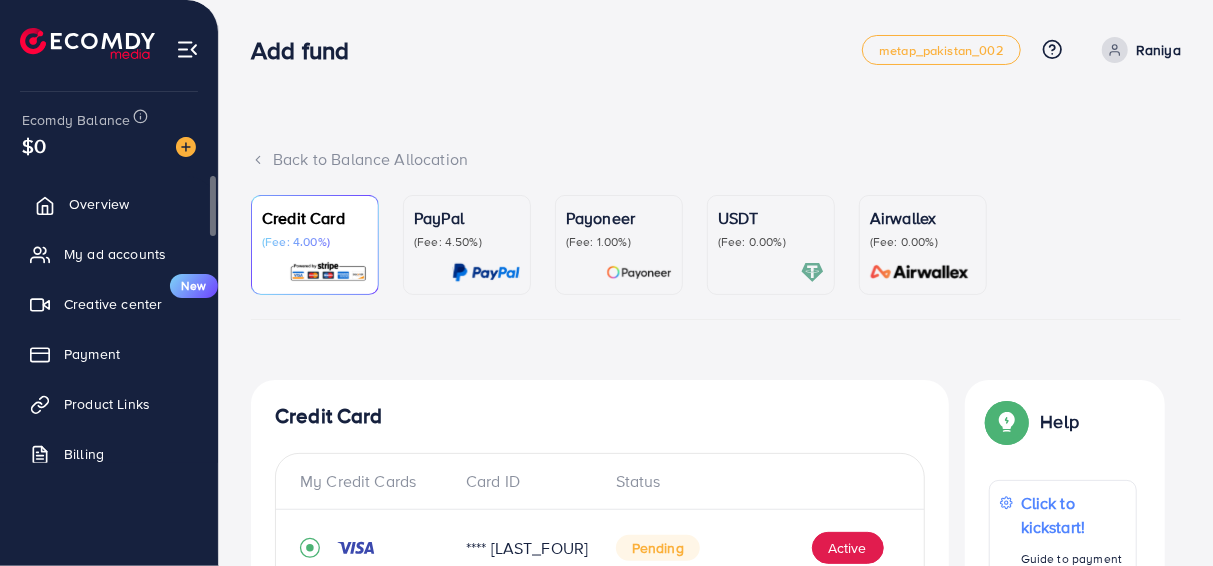 click on "Overview" at bounding box center (99, 204) 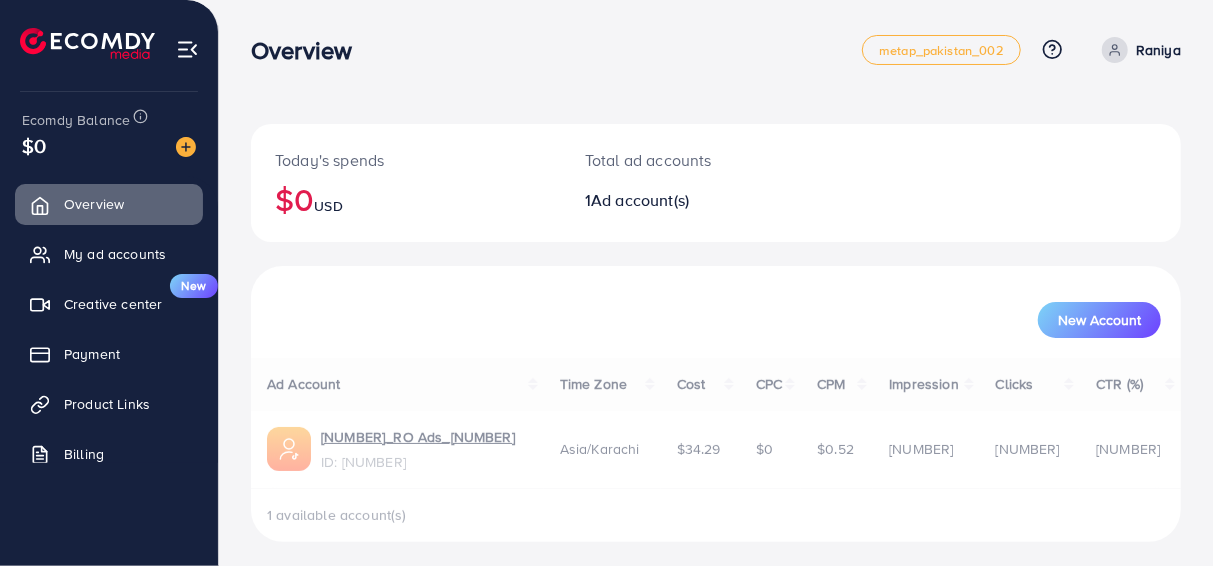 scroll, scrollTop: 7, scrollLeft: 0, axis: vertical 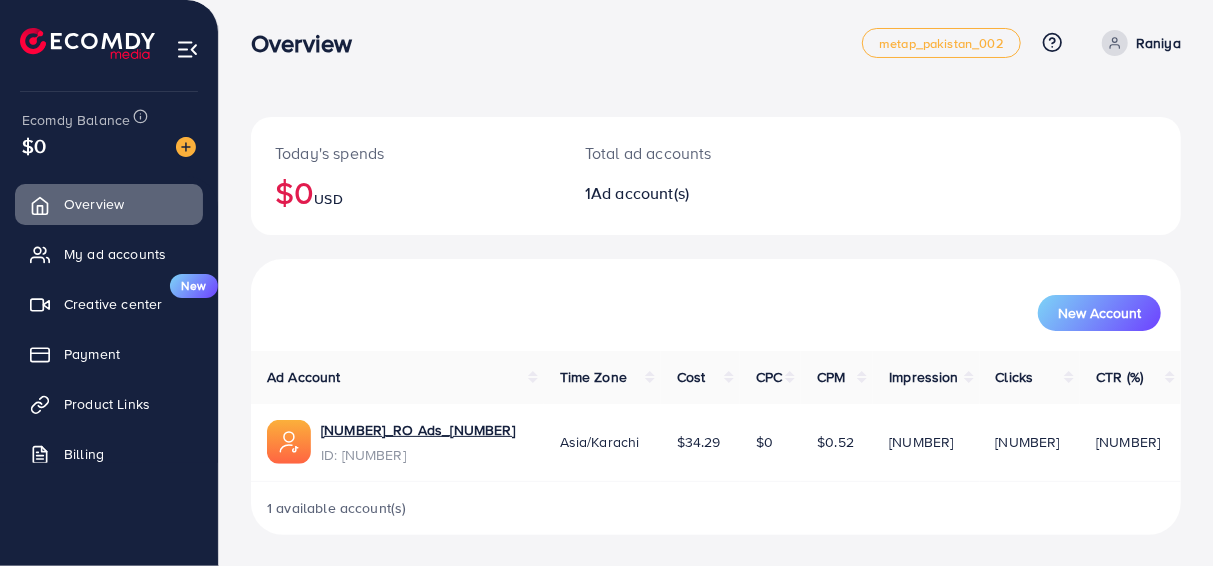 click at bounding box center (1115, 43) 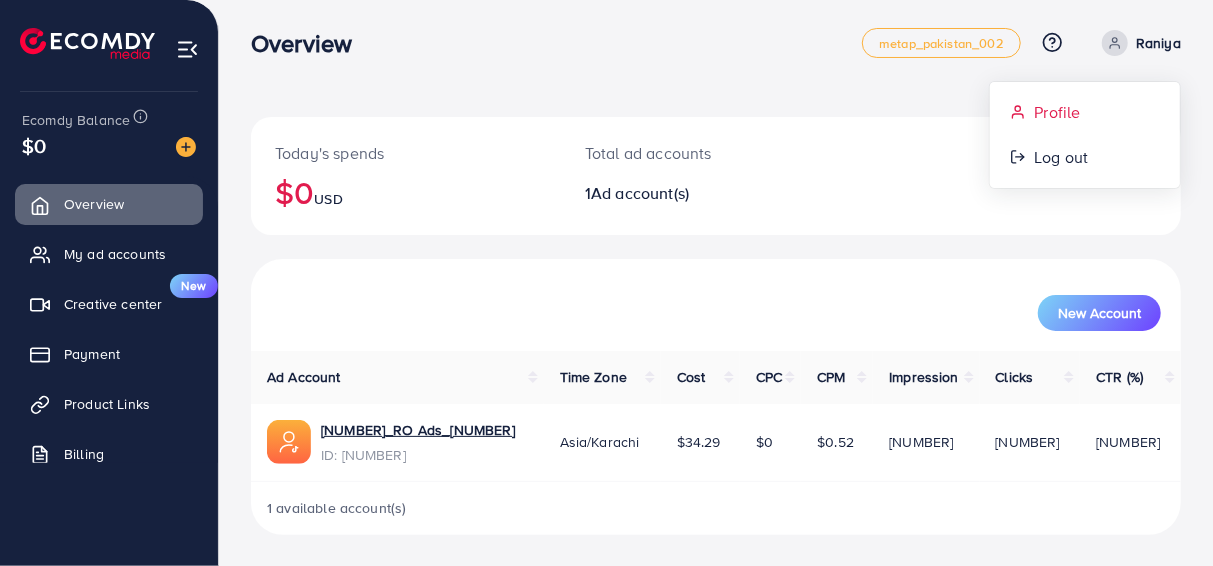 click on "Profile" at bounding box center (1057, 112) 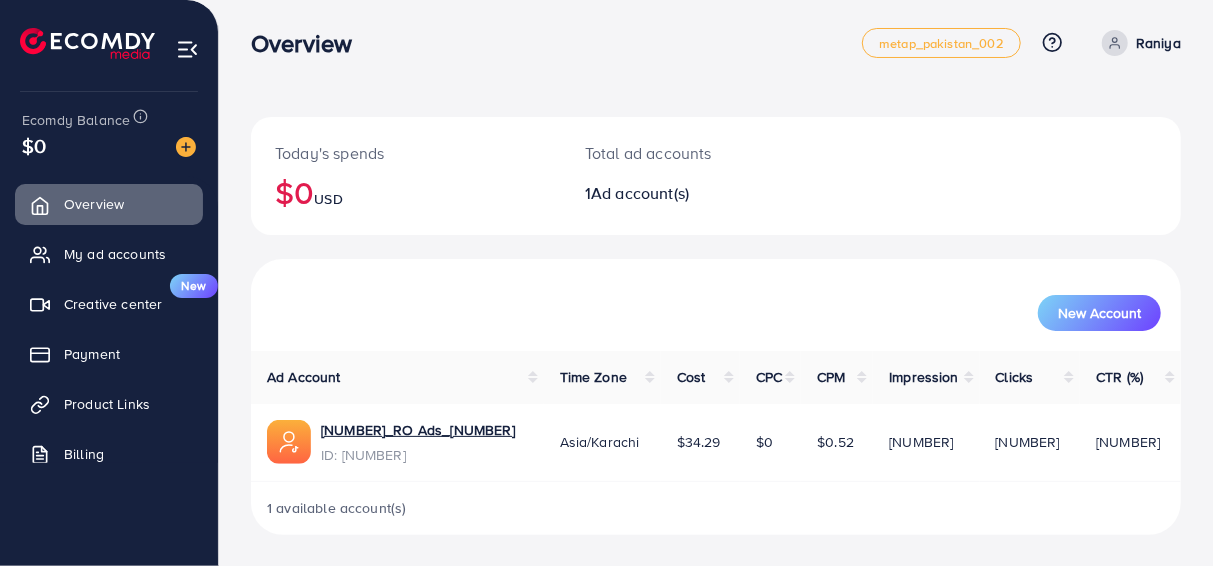 select on "********" 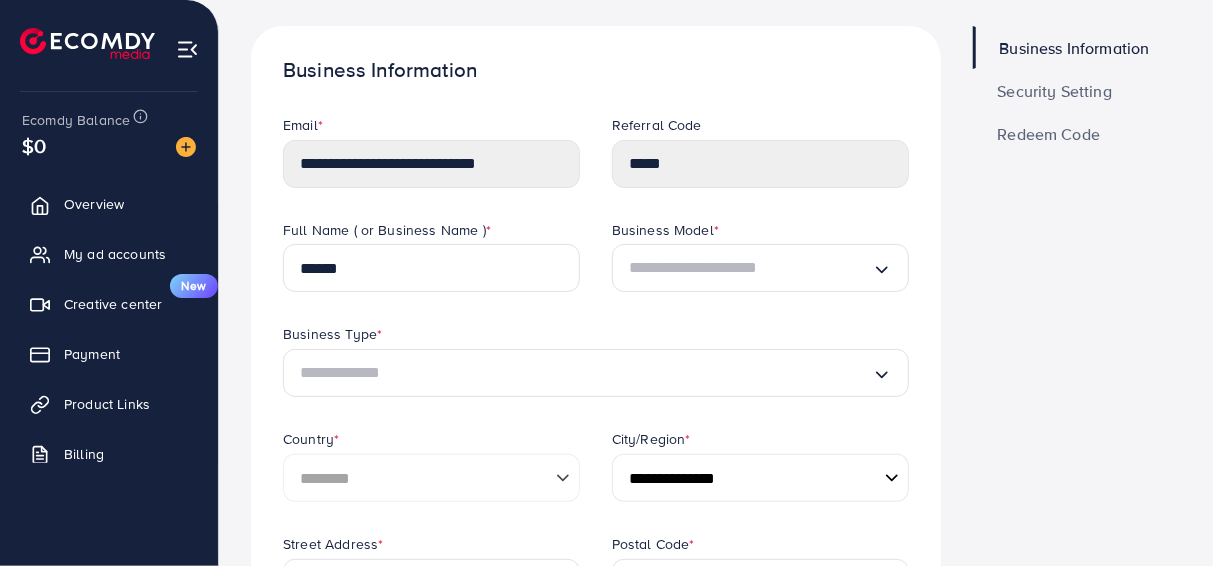 scroll, scrollTop: 0, scrollLeft: 0, axis: both 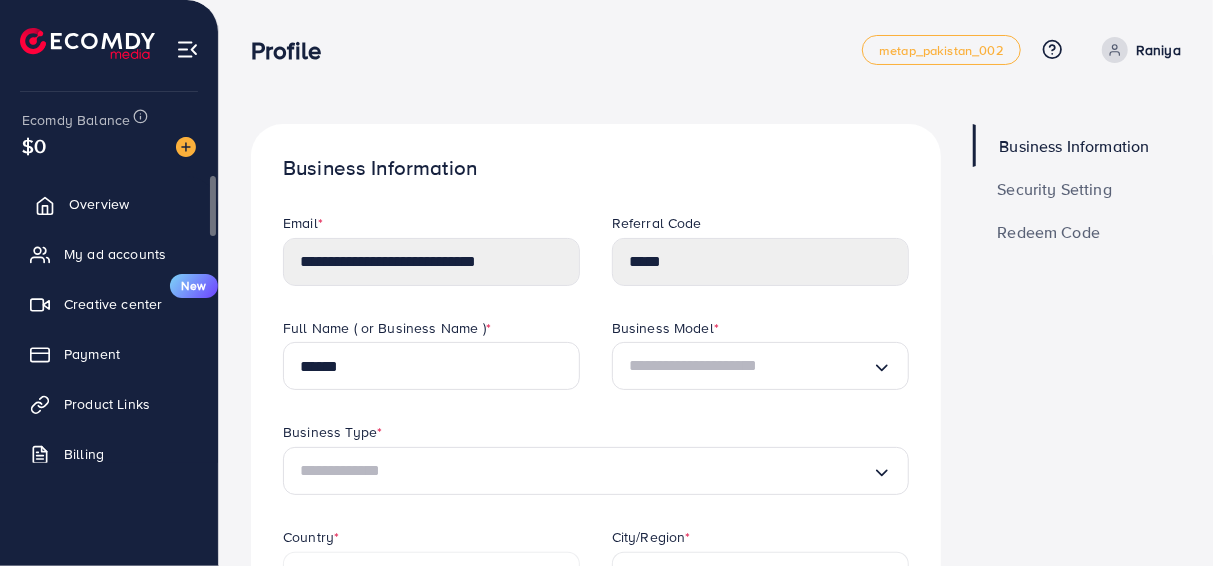 click on "Overview" at bounding box center [99, 204] 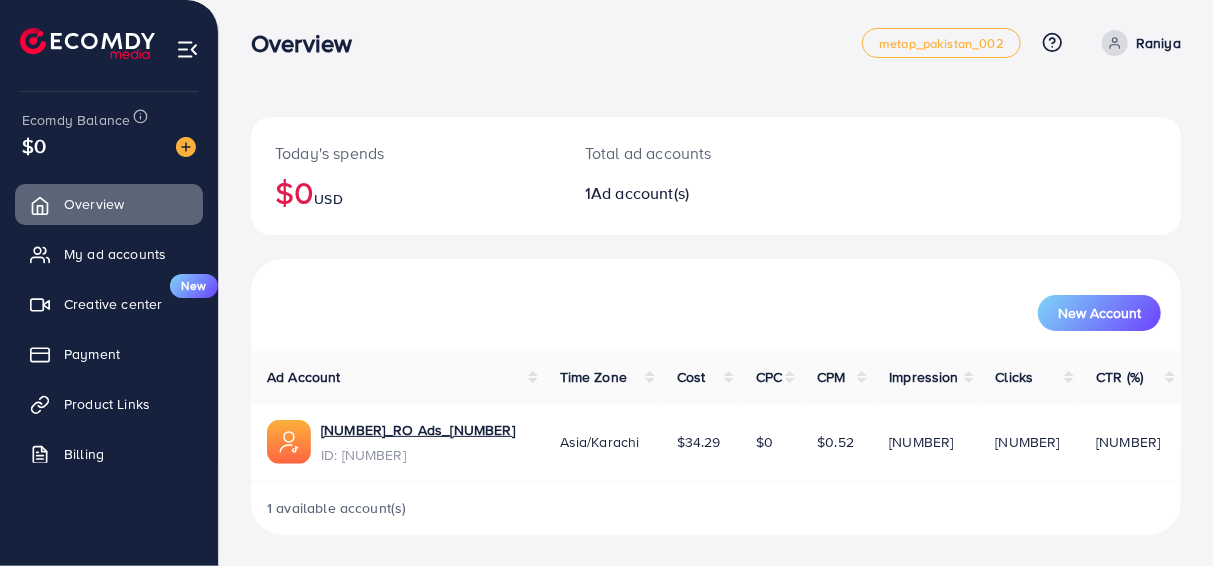 scroll, scrollTop: 0, scrollLeft: 0, axis: both 